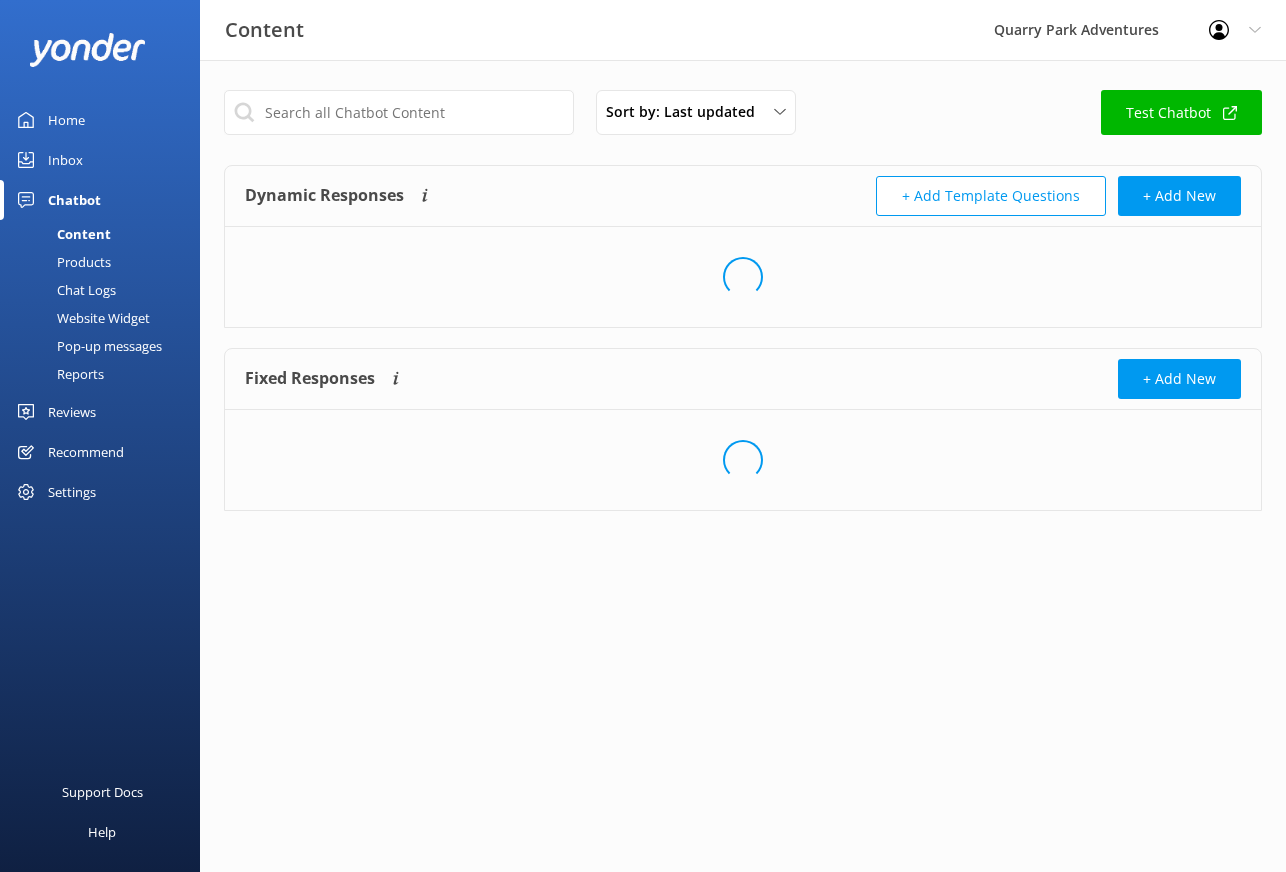 scroll, scrollTop: 0, scrollLeft: 0, axis: both 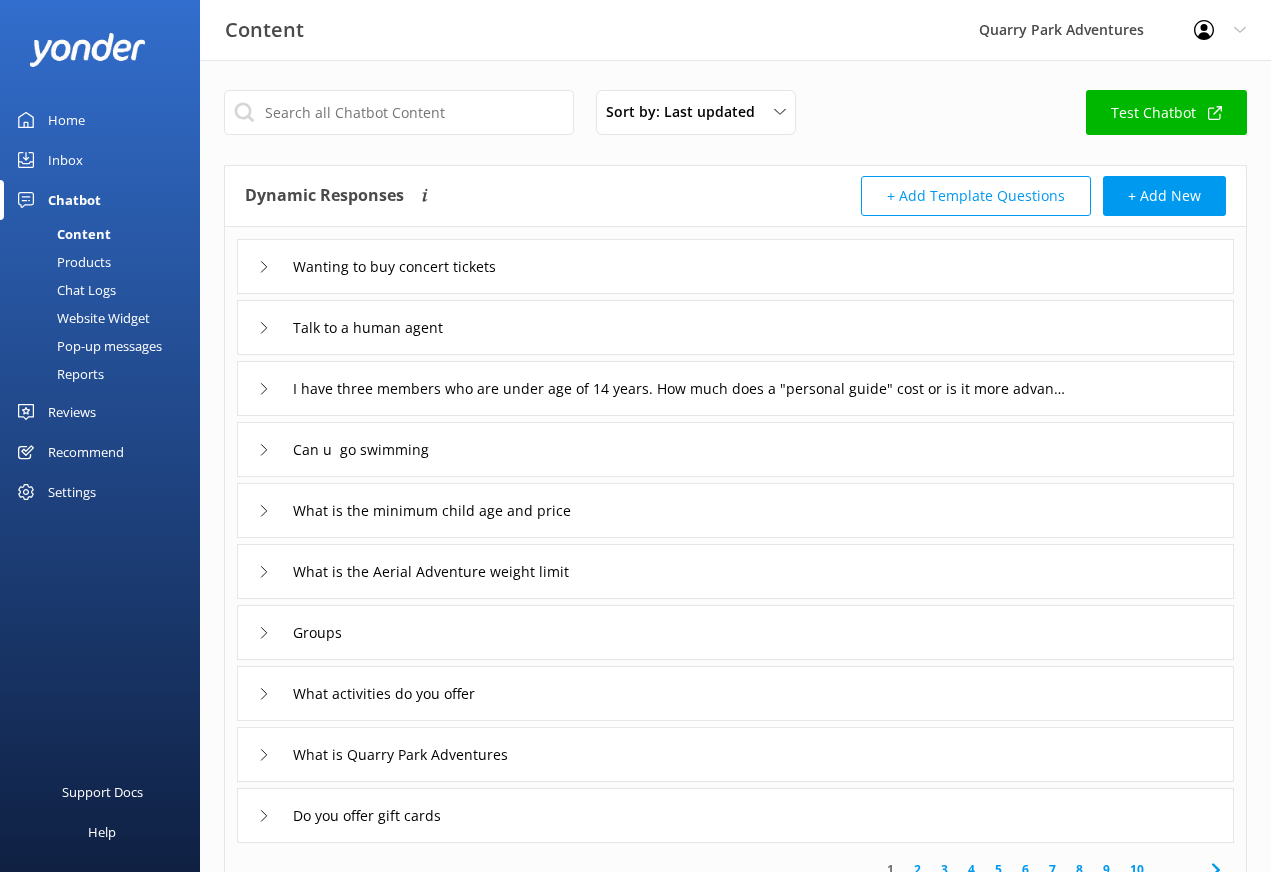 click on "Chat Logs" at bounding box center (64, 290) 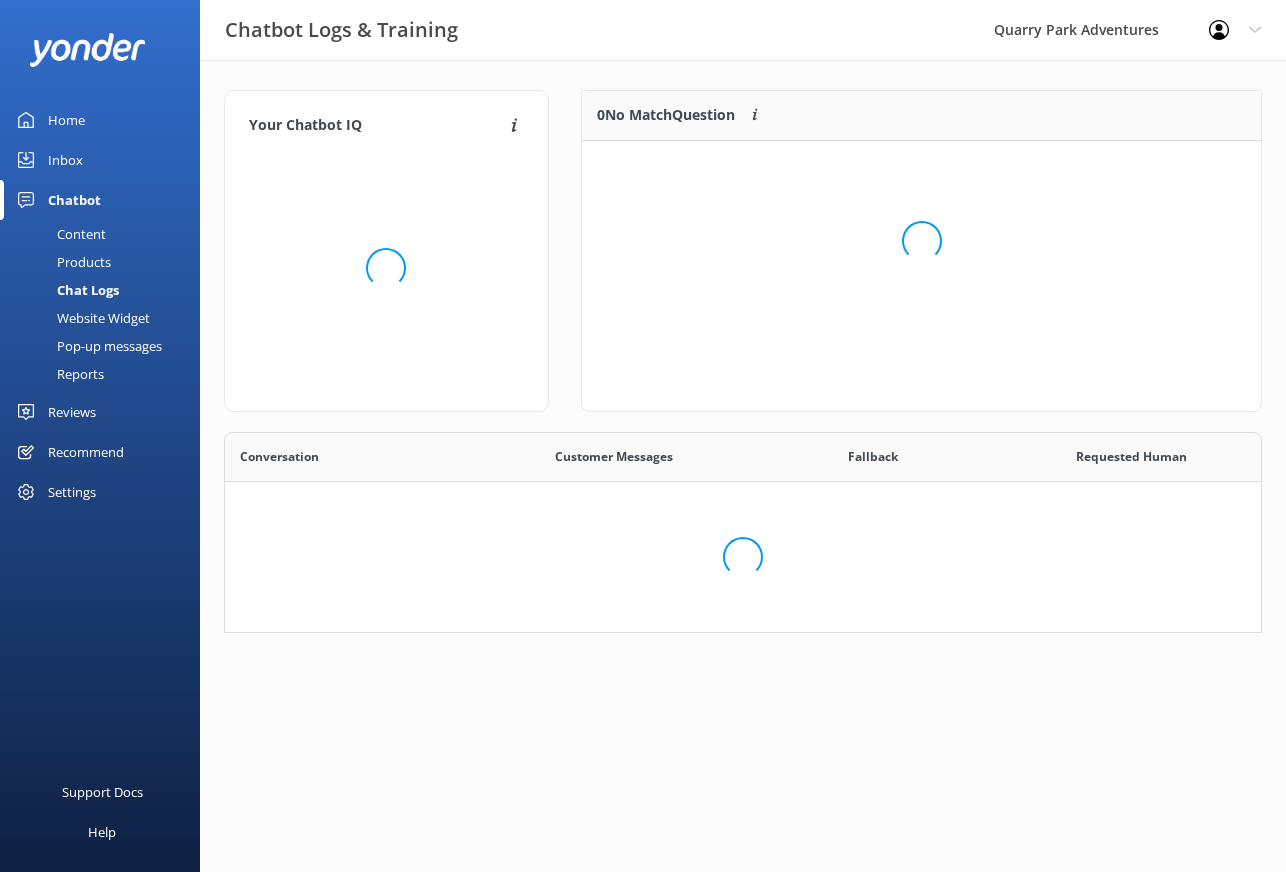 scroll, scrollTop: 16, scrollLeft: 16, axis: both 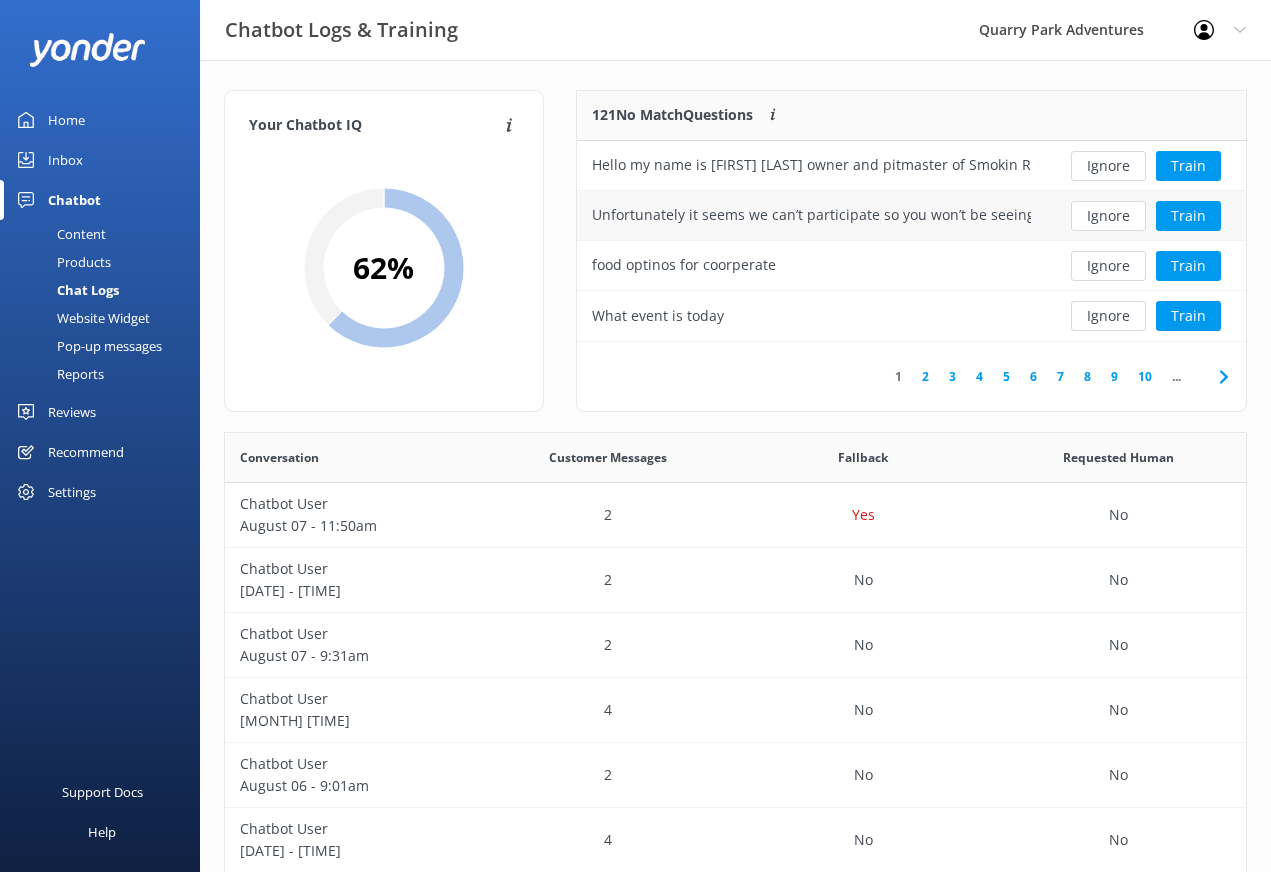 click on "Unfortunately it seems we can’t participate so you won’t be seeing us there." at bounding box center (811, 215) 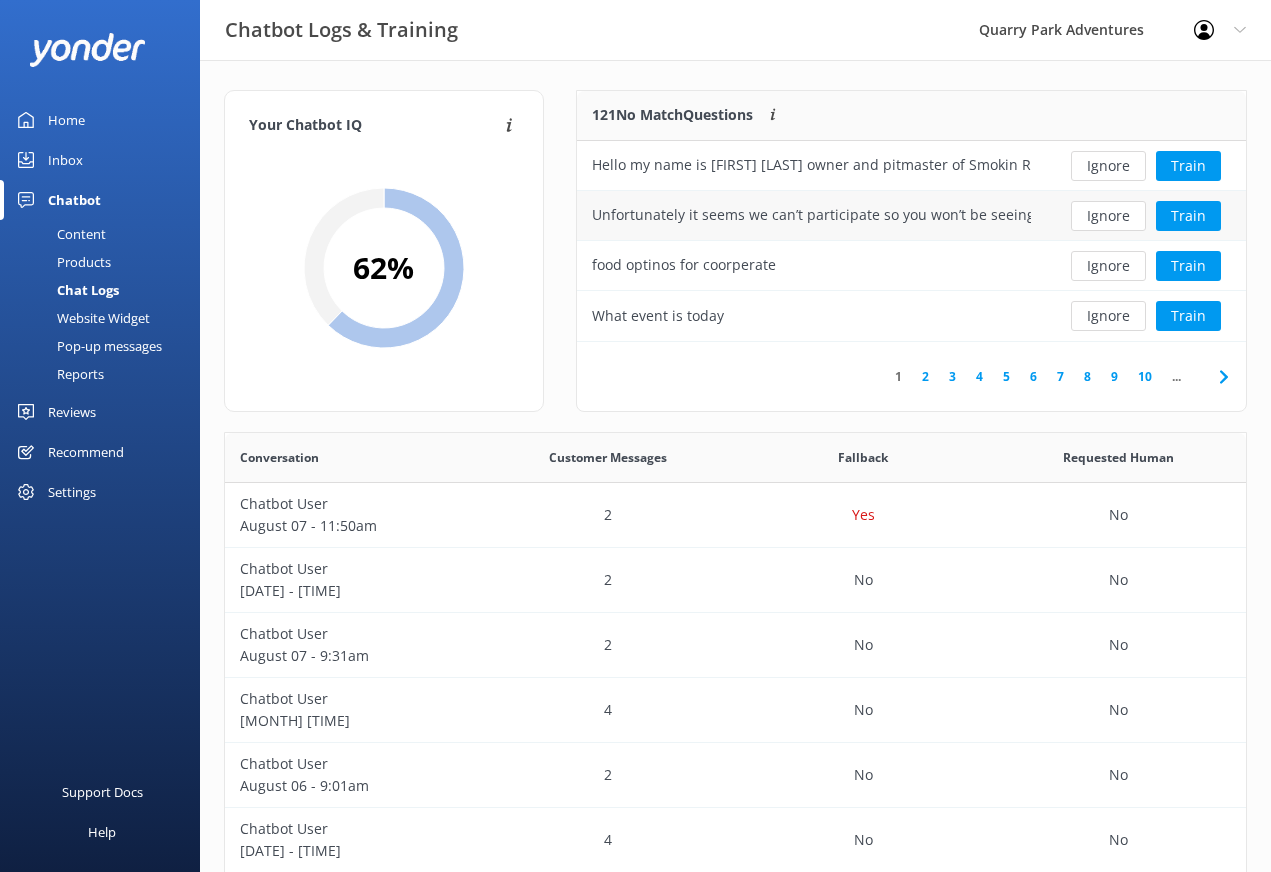 click on "Unfortunately it seems we can’t participate so you won’t be seeing us there." at bounding box center [811, 215] 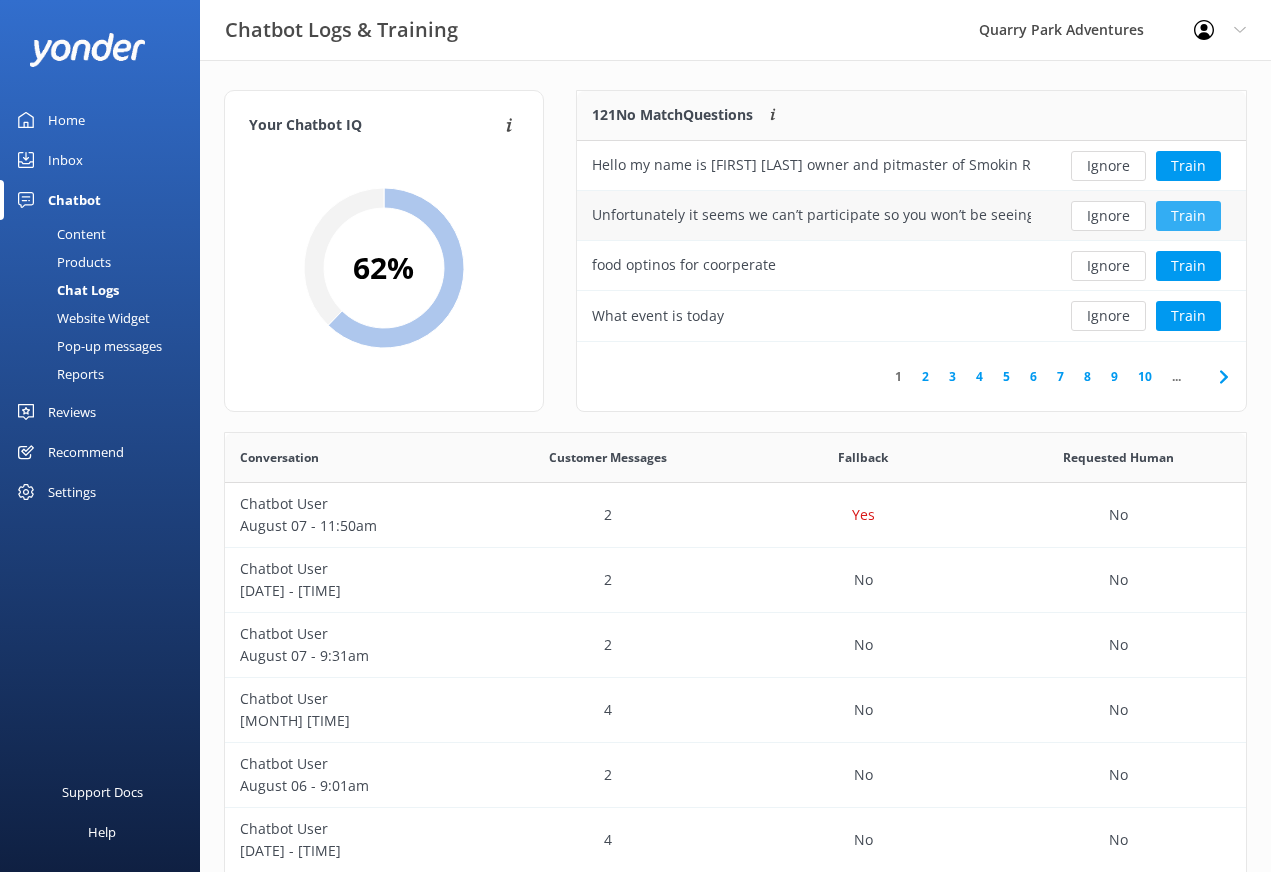 click on "Train" at bounding box center (1188, 216) 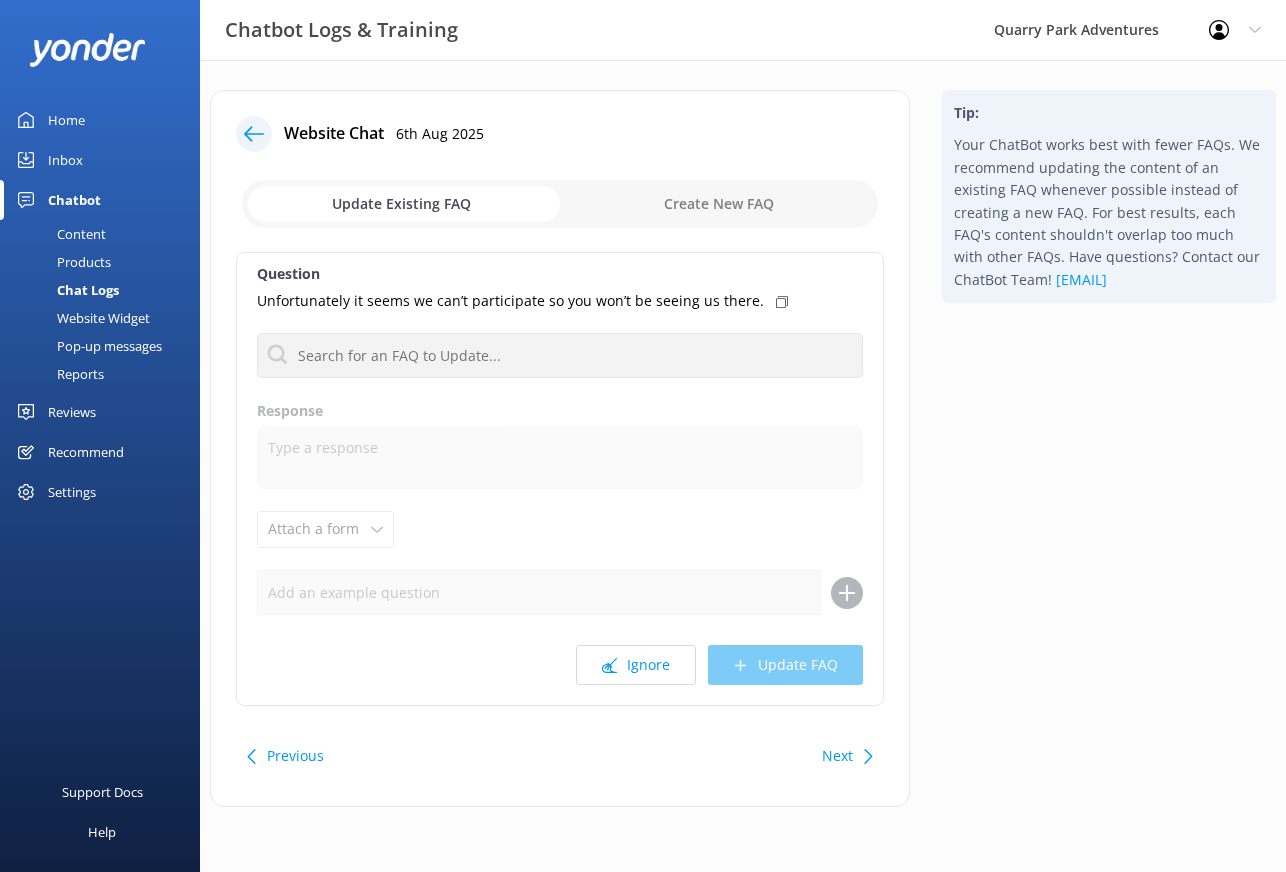 click 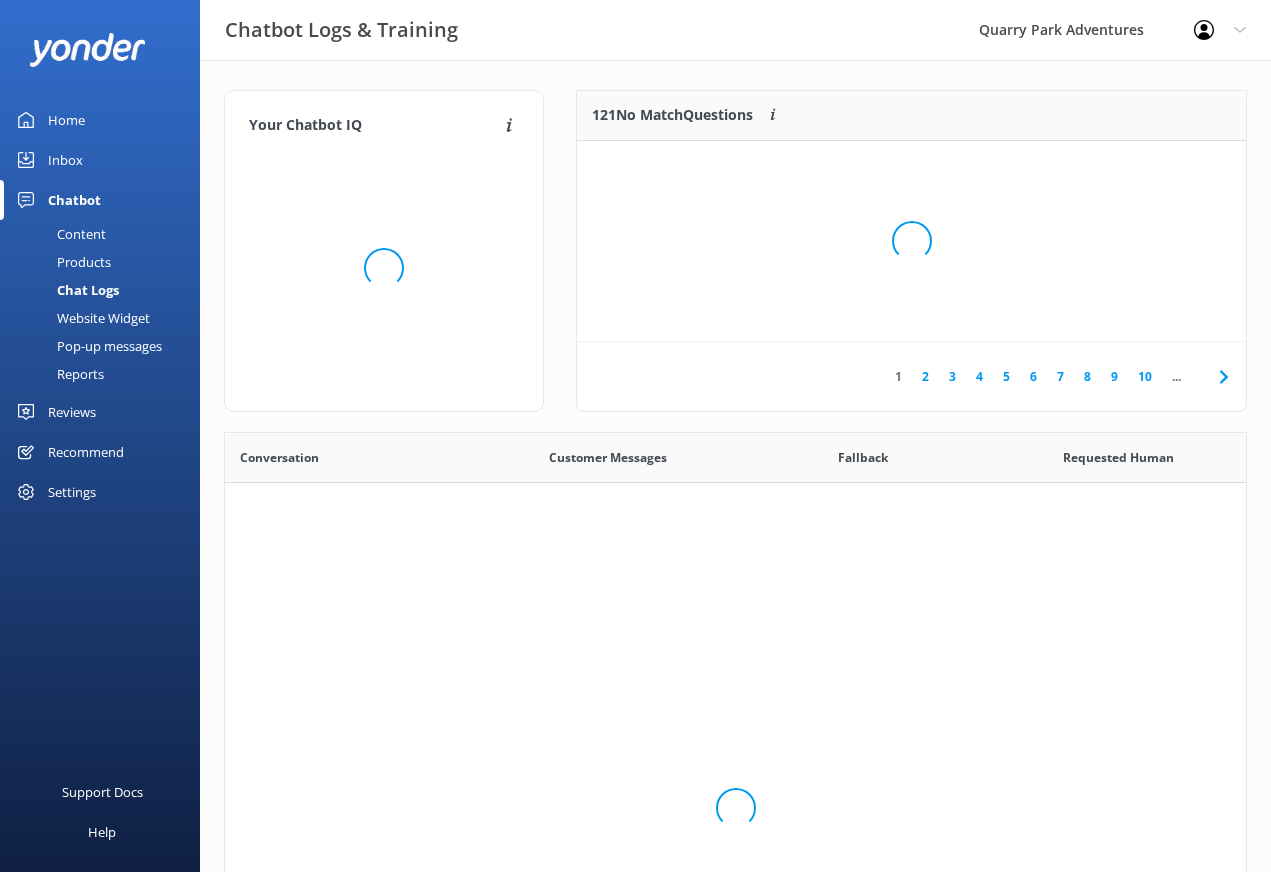 scroll, scrollTop: 16, scrollLeft: 16, axis: both 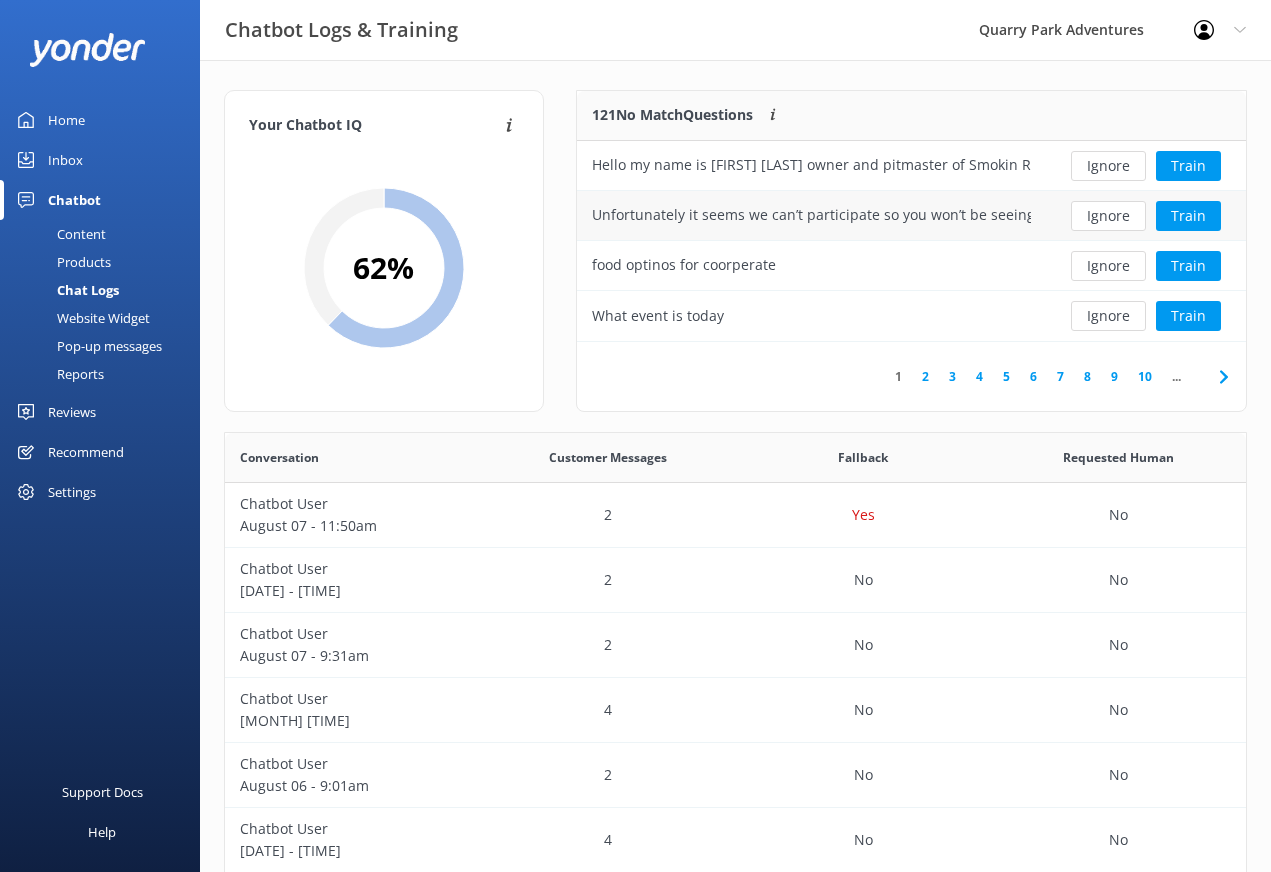 click on "Unfortunately it seems we can’t participate so you won’t be seeing us there." at bounding box center [811, 215] 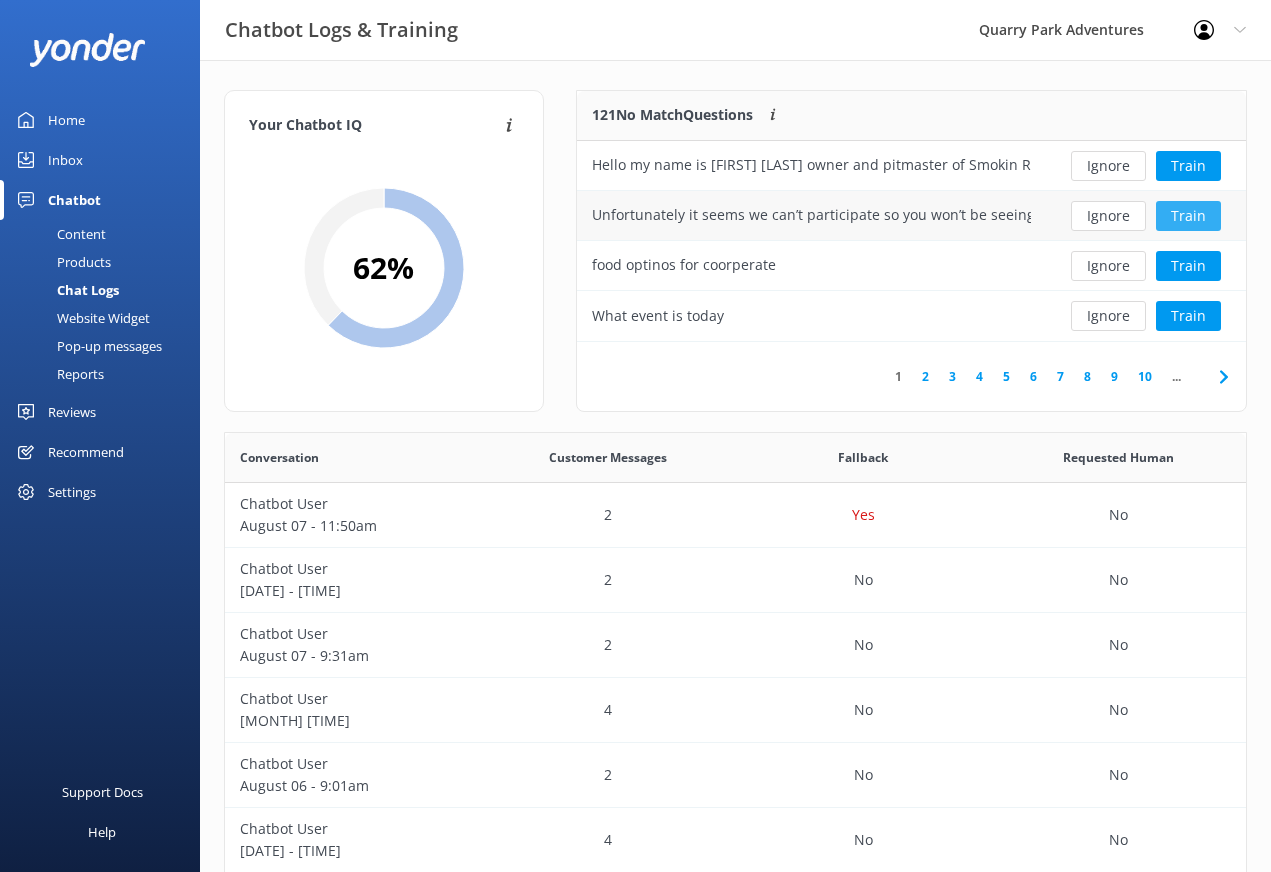 click on "Train" at bounding box center (1188, 216) 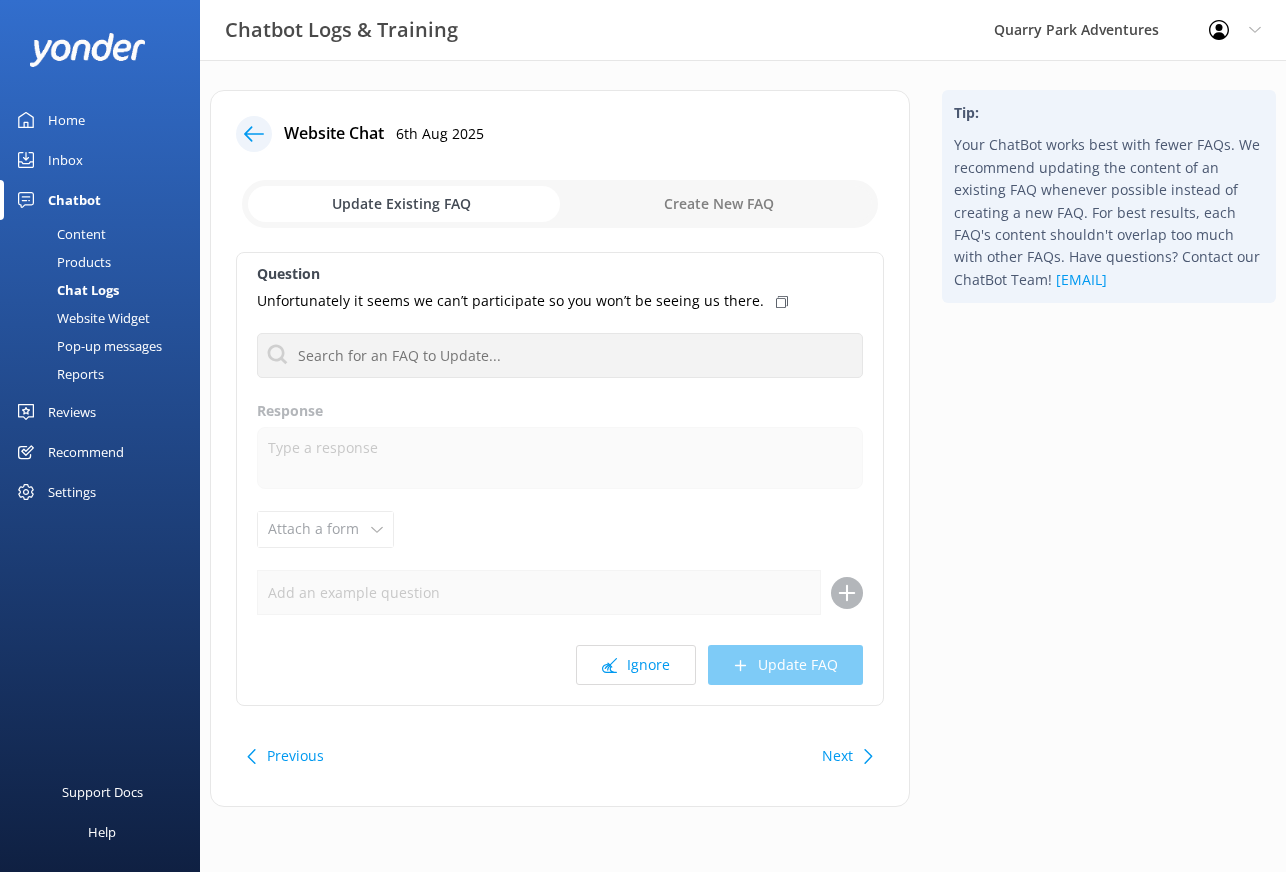 click on "Inbox" at bounding box center (65, 160) 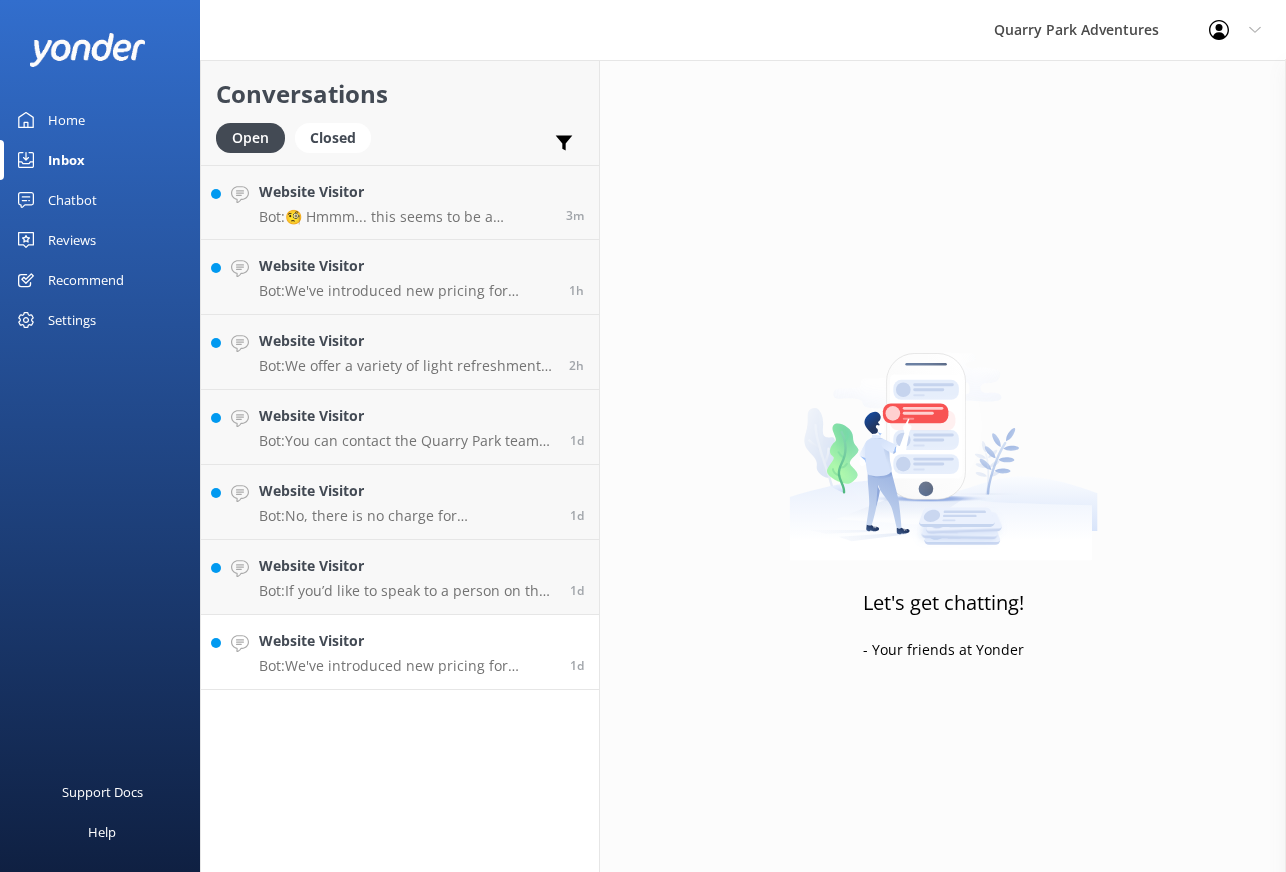 click on "Bot:  We've introduced new pricing for adventures now through Dec. 31, 2025! These HUGE discounts and a NEW flexible cancellation policy make it easier than ever to get out and adventure together. Check it all out here: https://quarrypark.com/2025-adventure-together-quarry-park/." at bounding box center [407, 666] 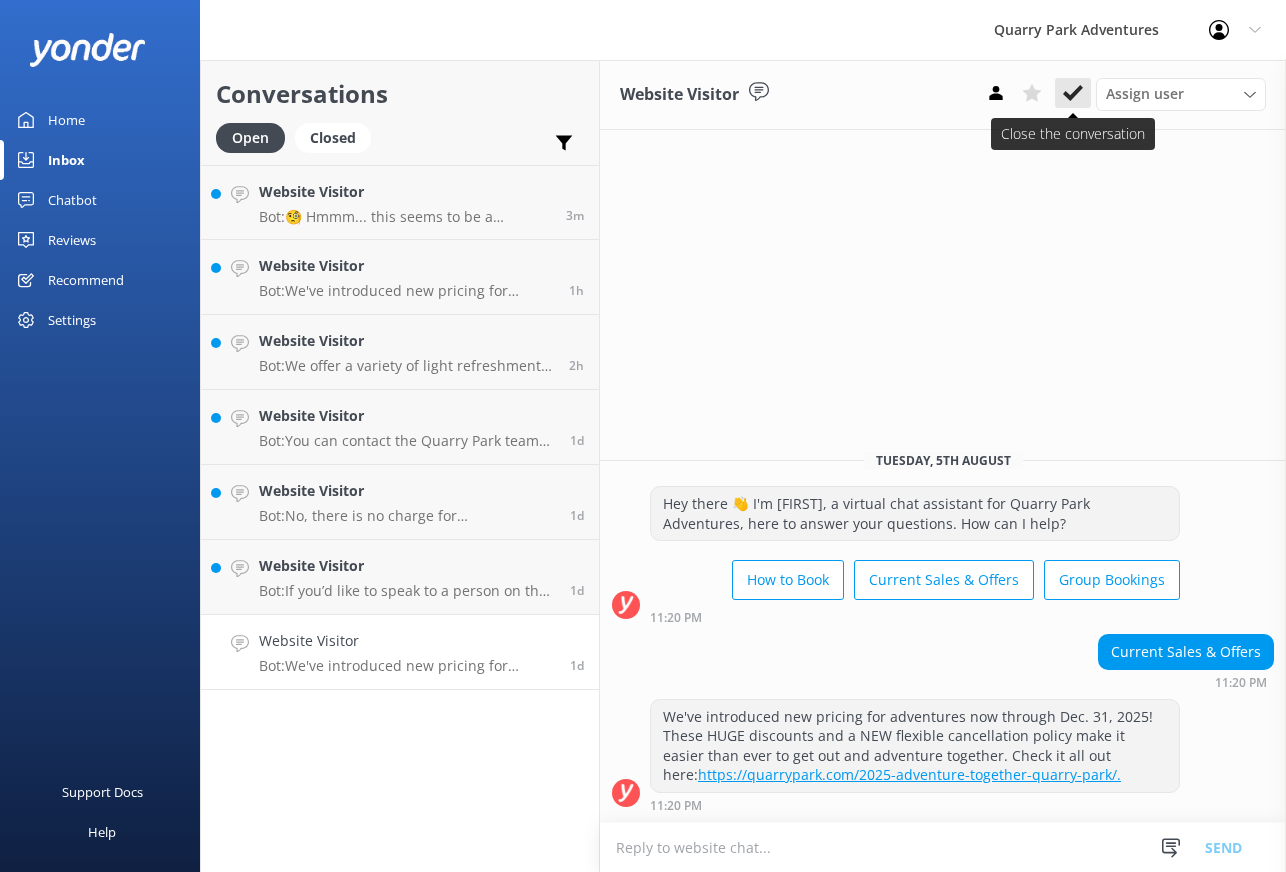 click 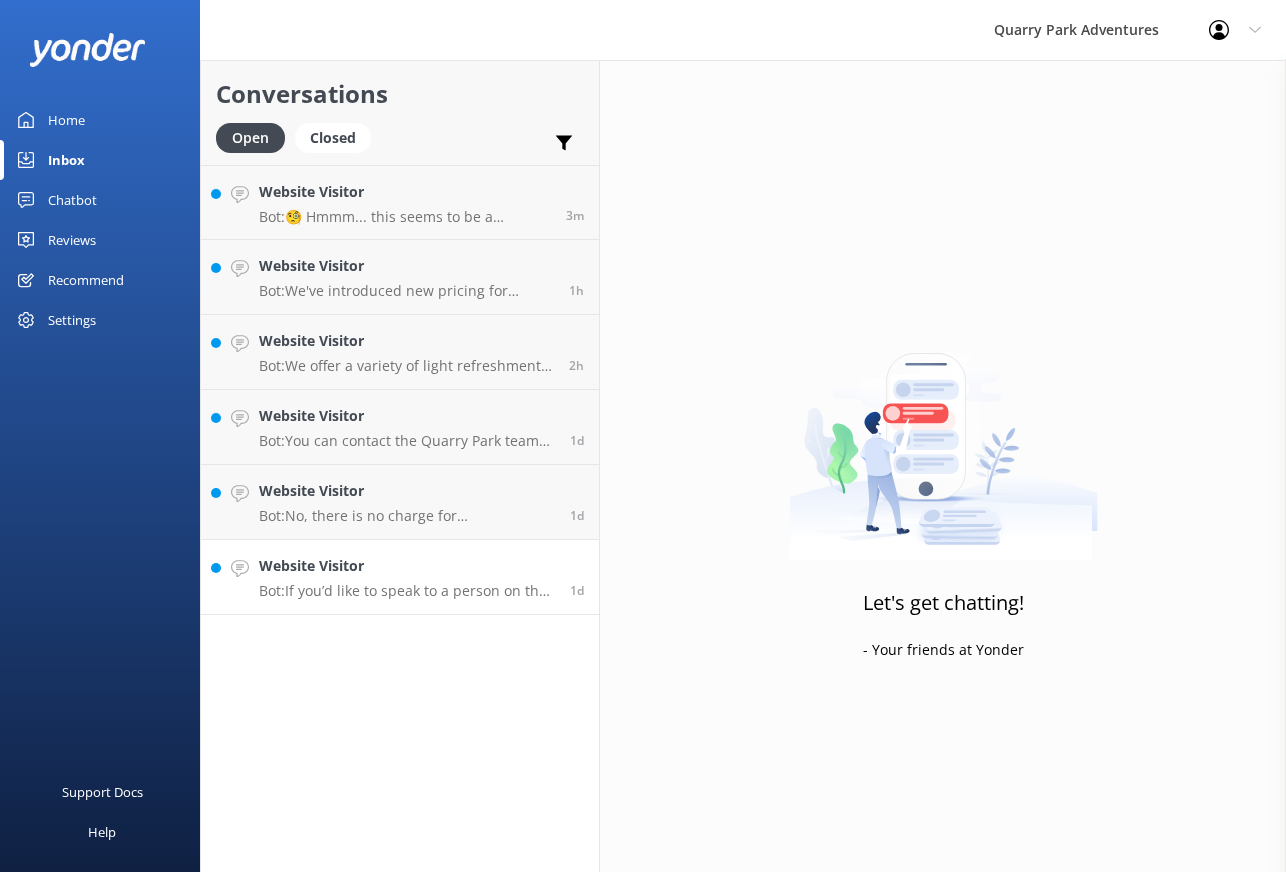 click on "Website Visitor Bot:  If you’d like to speak to a person on the Quarry Park team, please reply here. Reservations cannot be modified, upgraded, or canceled through the ChatBot. Our team is available here via chat Monday - Friday, 9 a.m. - 4:30 p.m. If we are unavailable to reply, please call [PHONE] or email [EMAIL] for immediate assistance." at bounding box center (407, 577) 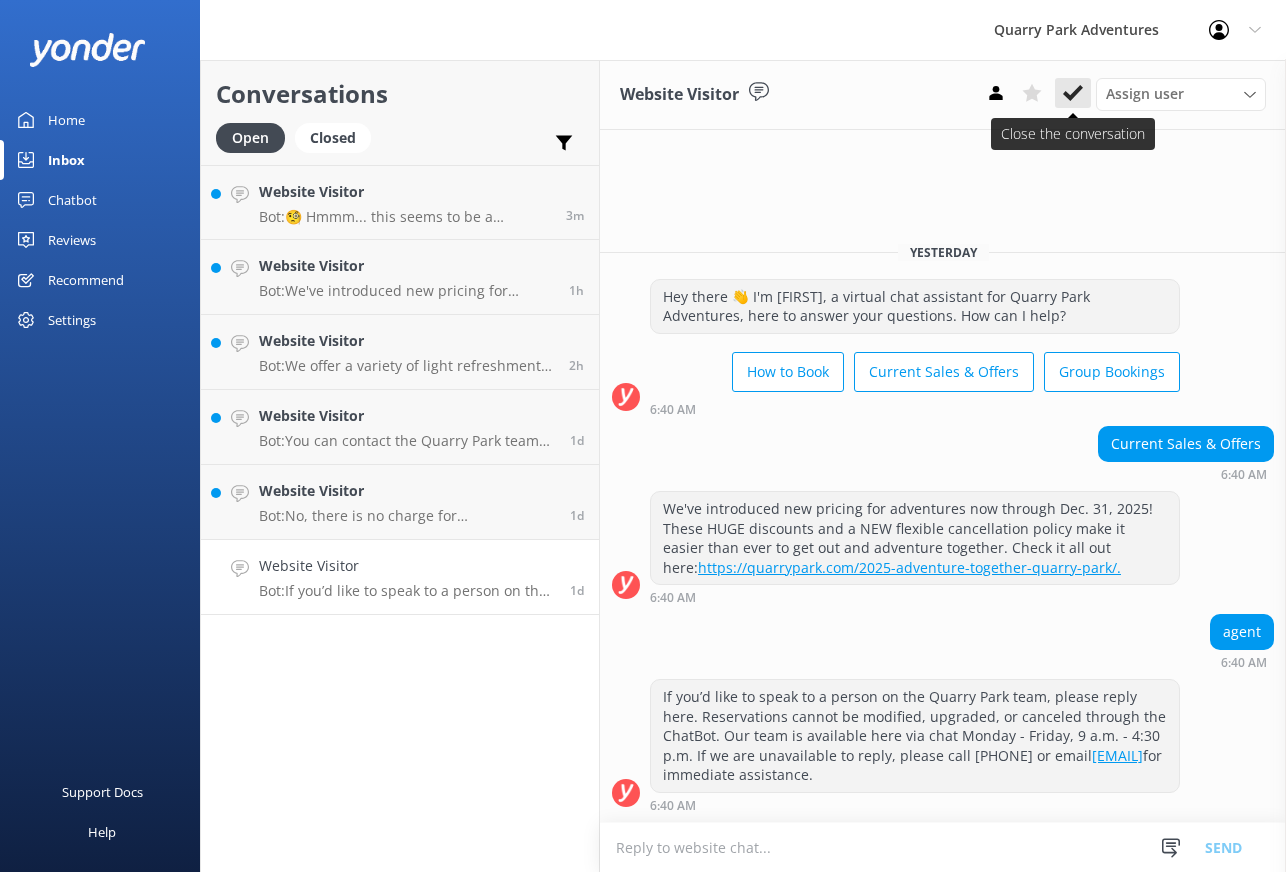 click 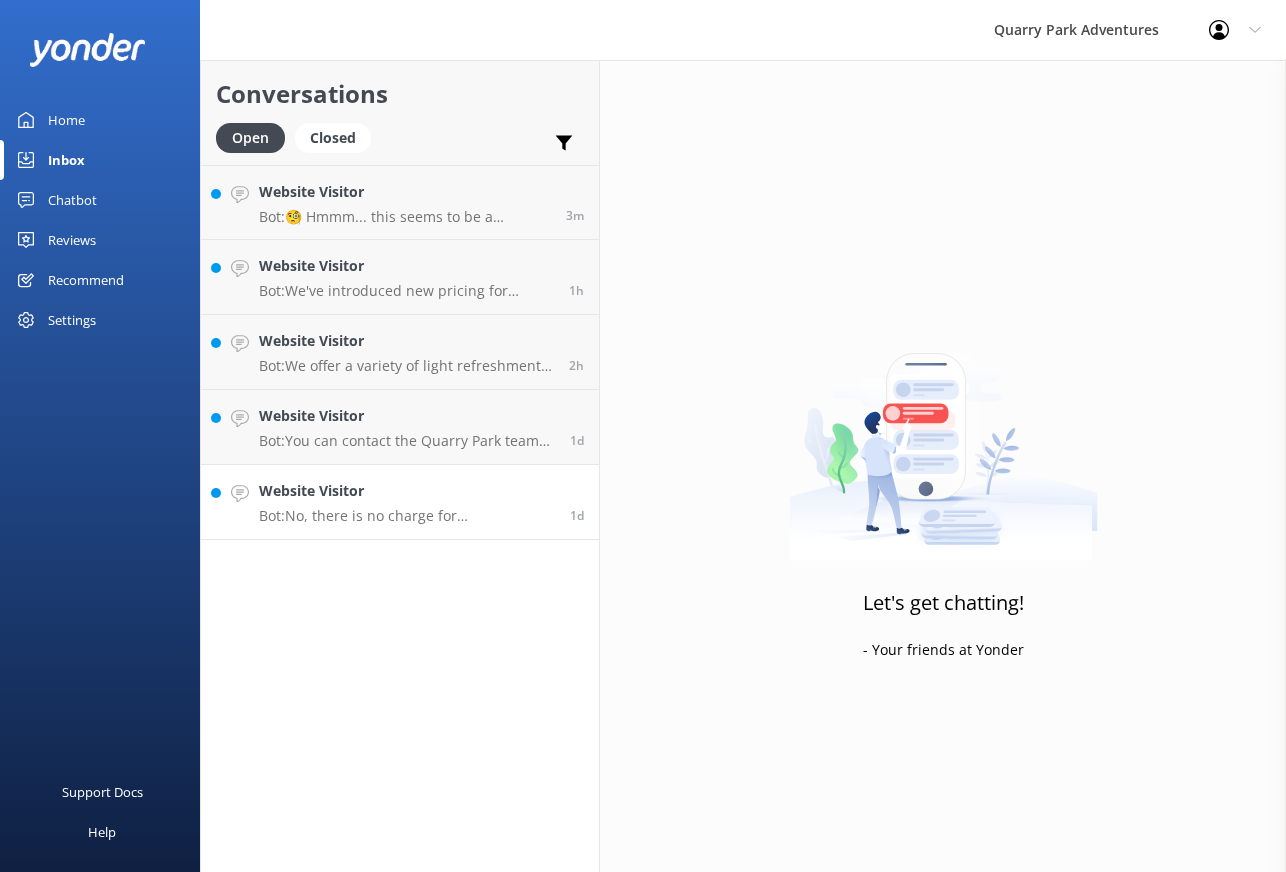click on "Bot:  No, there is no charge for accompanying parents or guardians at Kidz Kove. The entry fee applies only to kid adventurers." at bounding box center [407, 516] 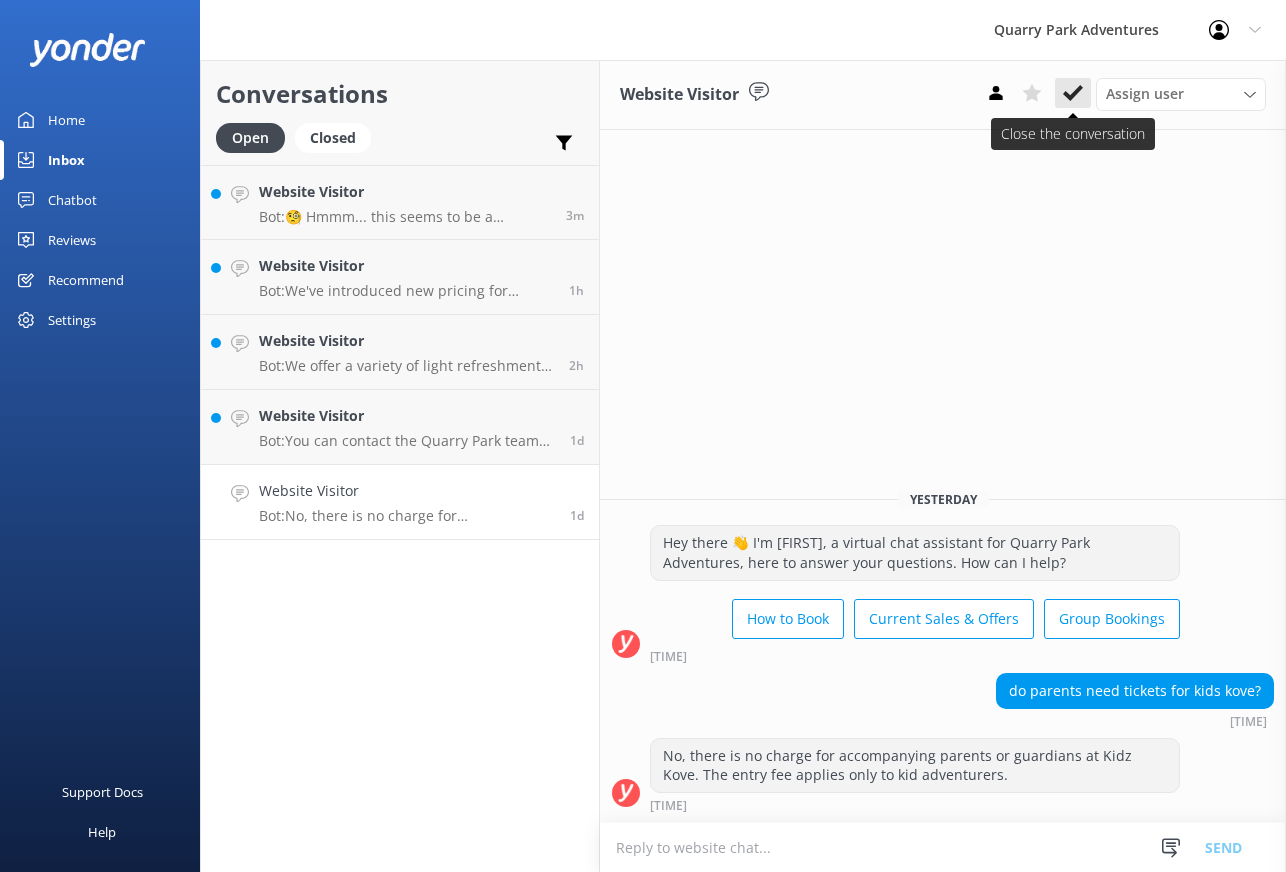 click at bounding box center [1073, 93] 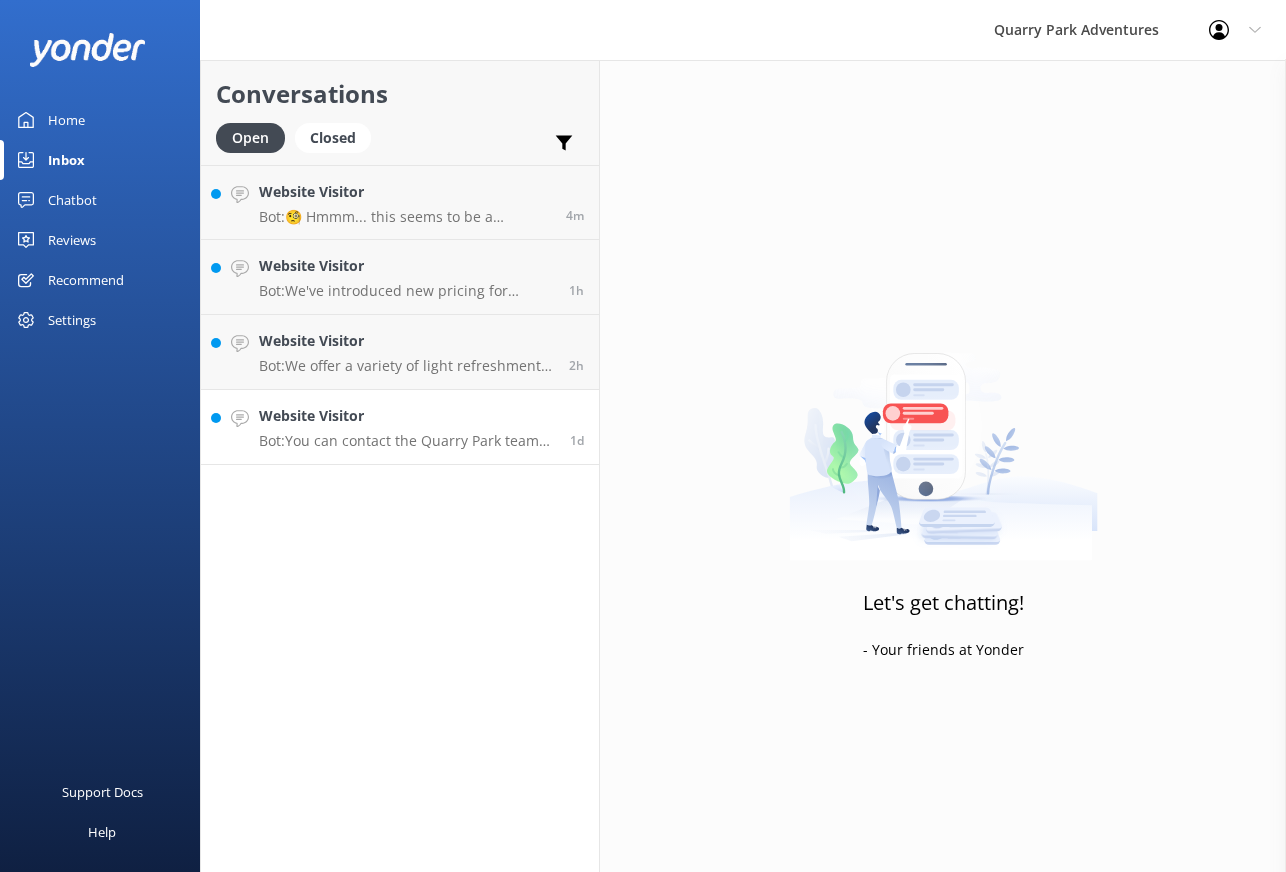 click on "Website Visitor" at bounding box center (407, 416) 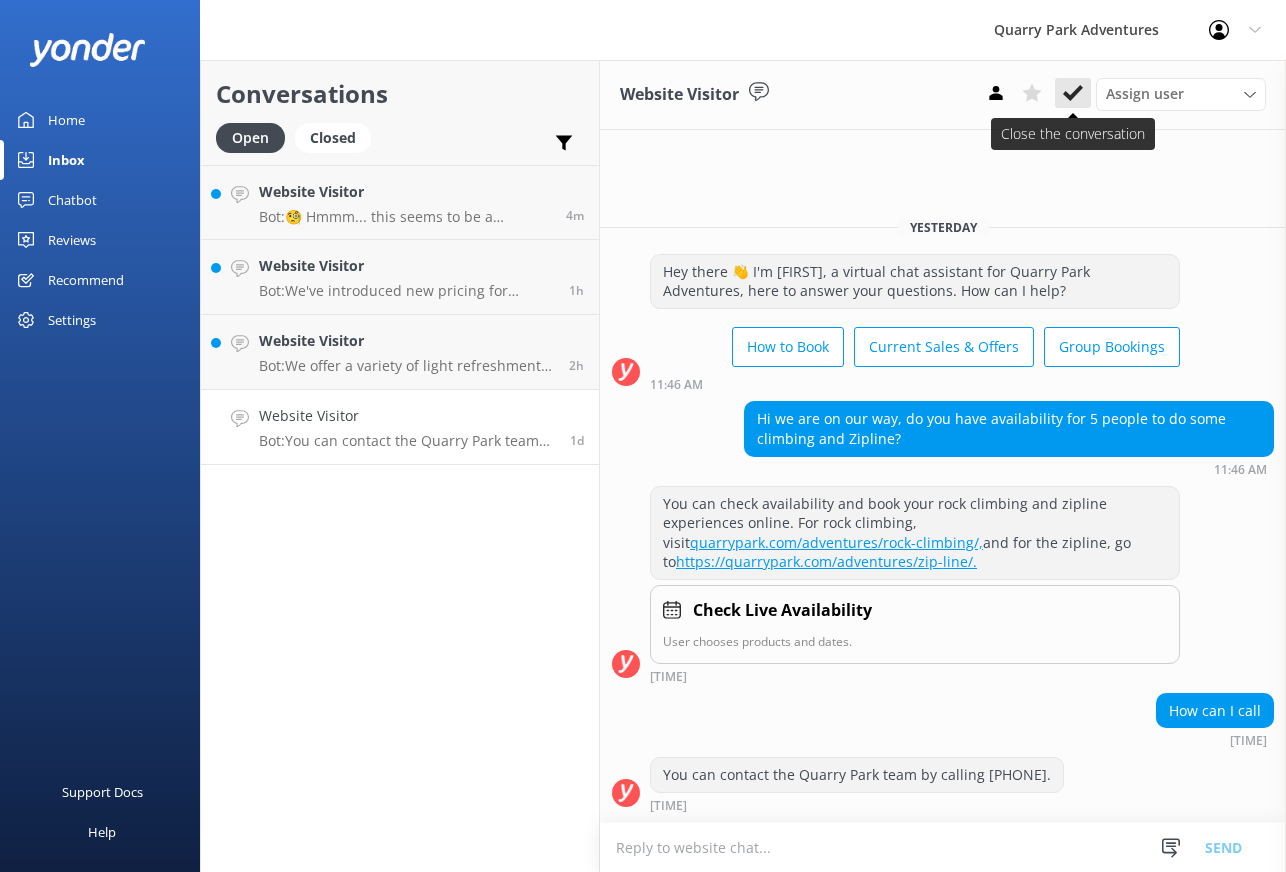 click 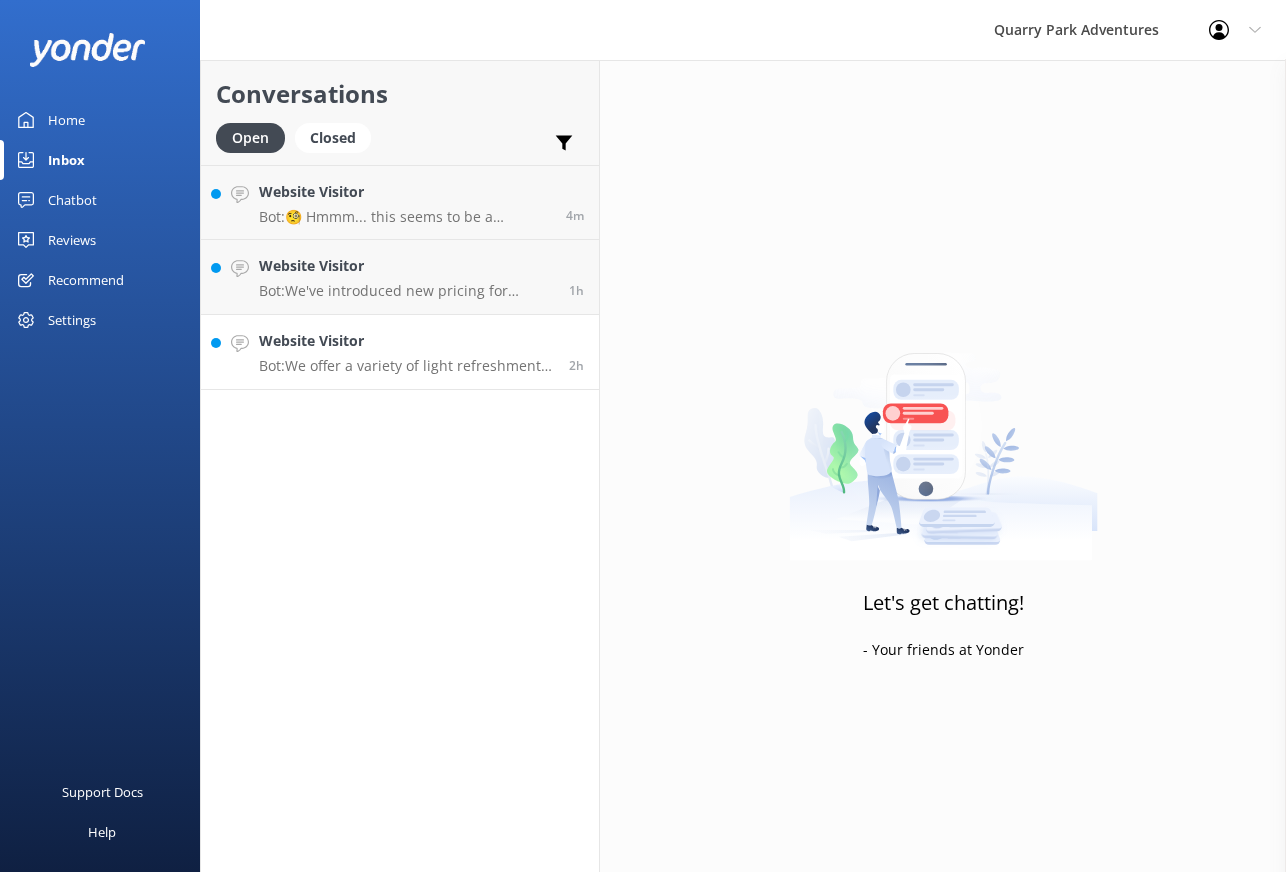 click on "Website Visitor" at bounding box center [406, 341] 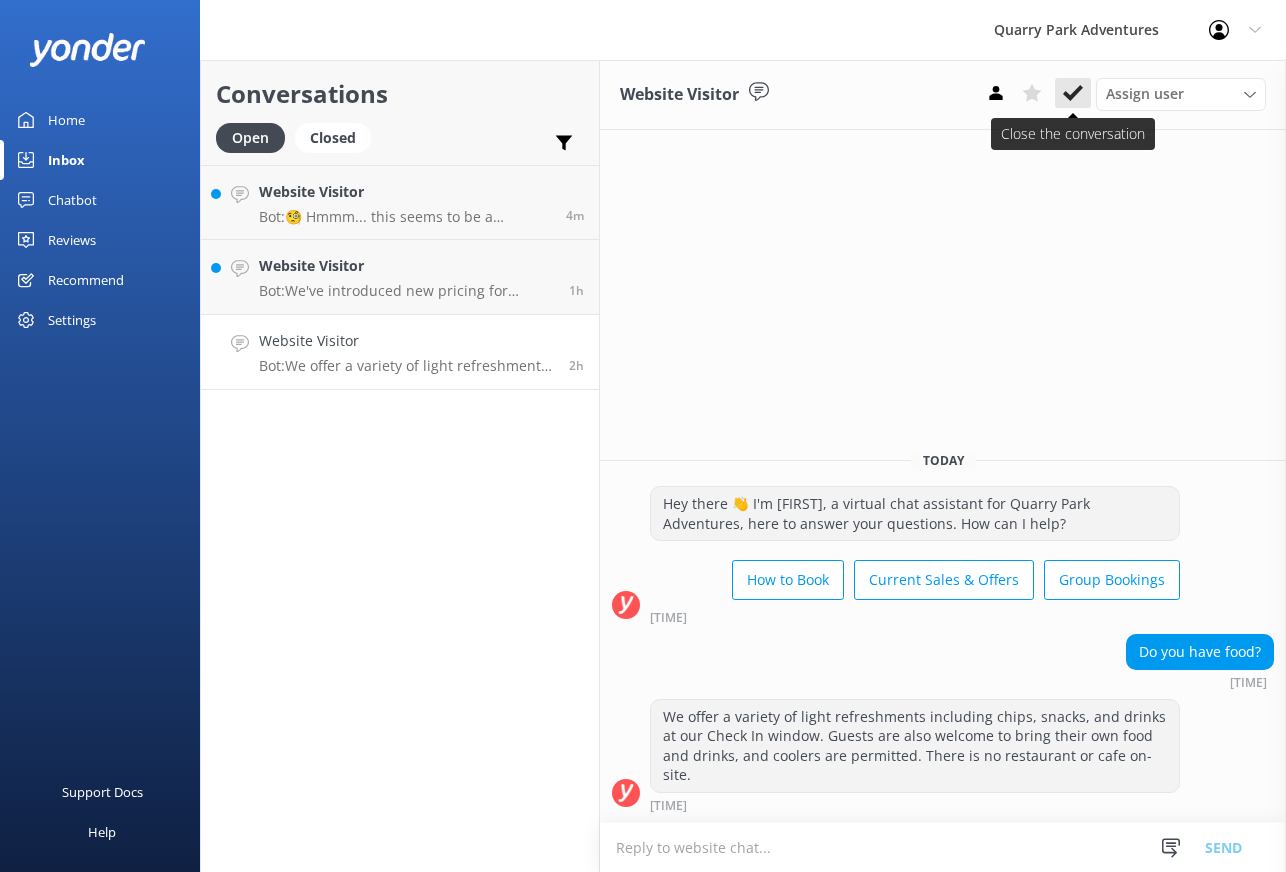 click 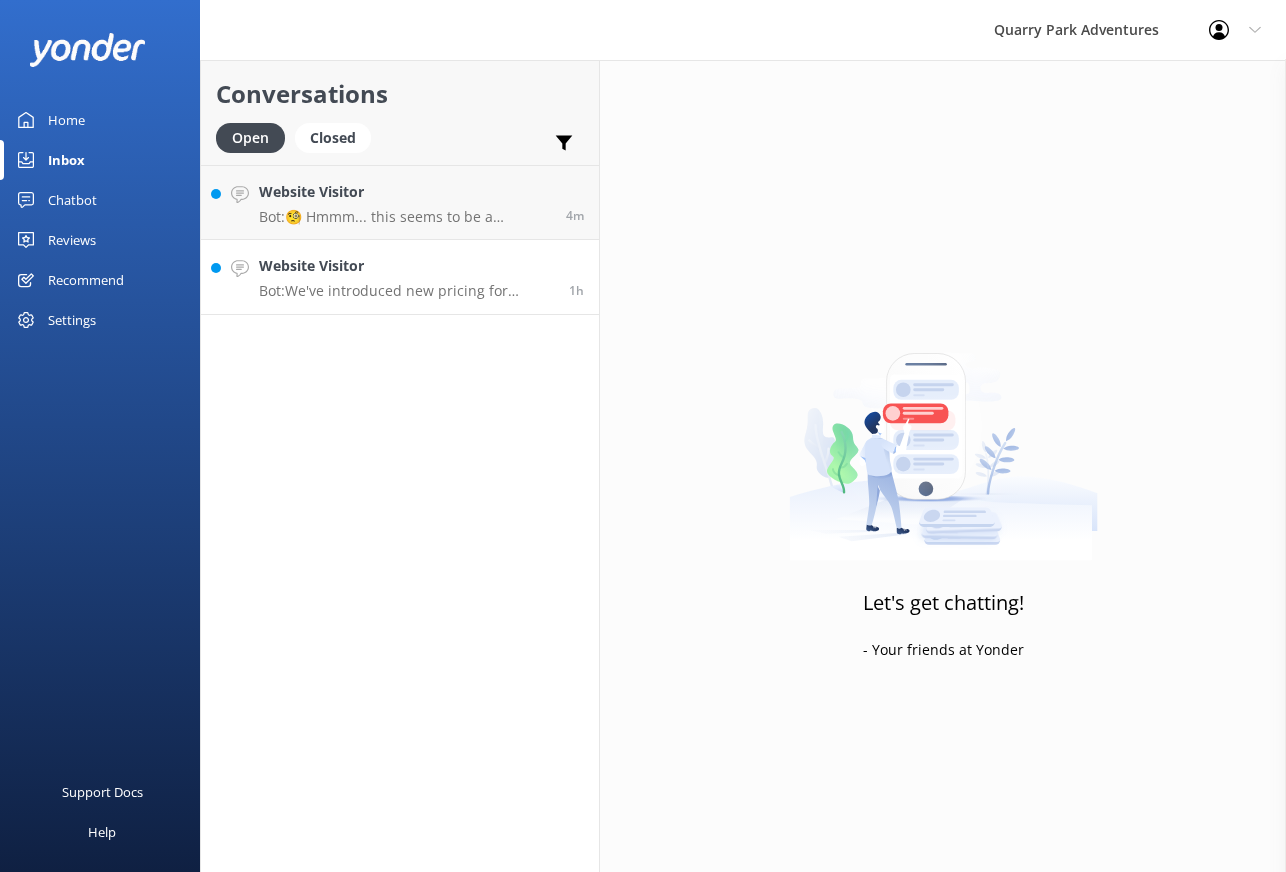 click on "Website Visitor" at bounding box center (406, 266) 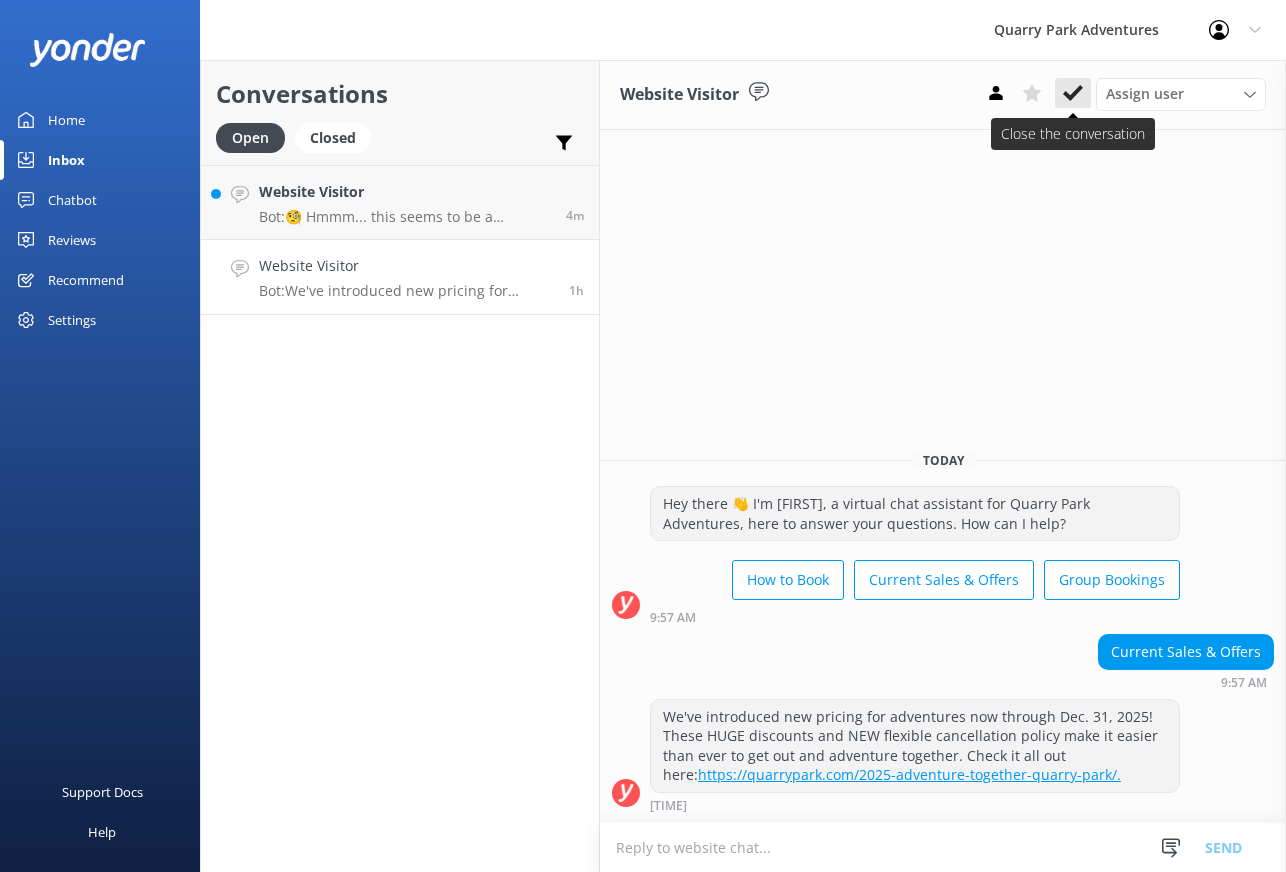 click at bounding box center [1073, 93] 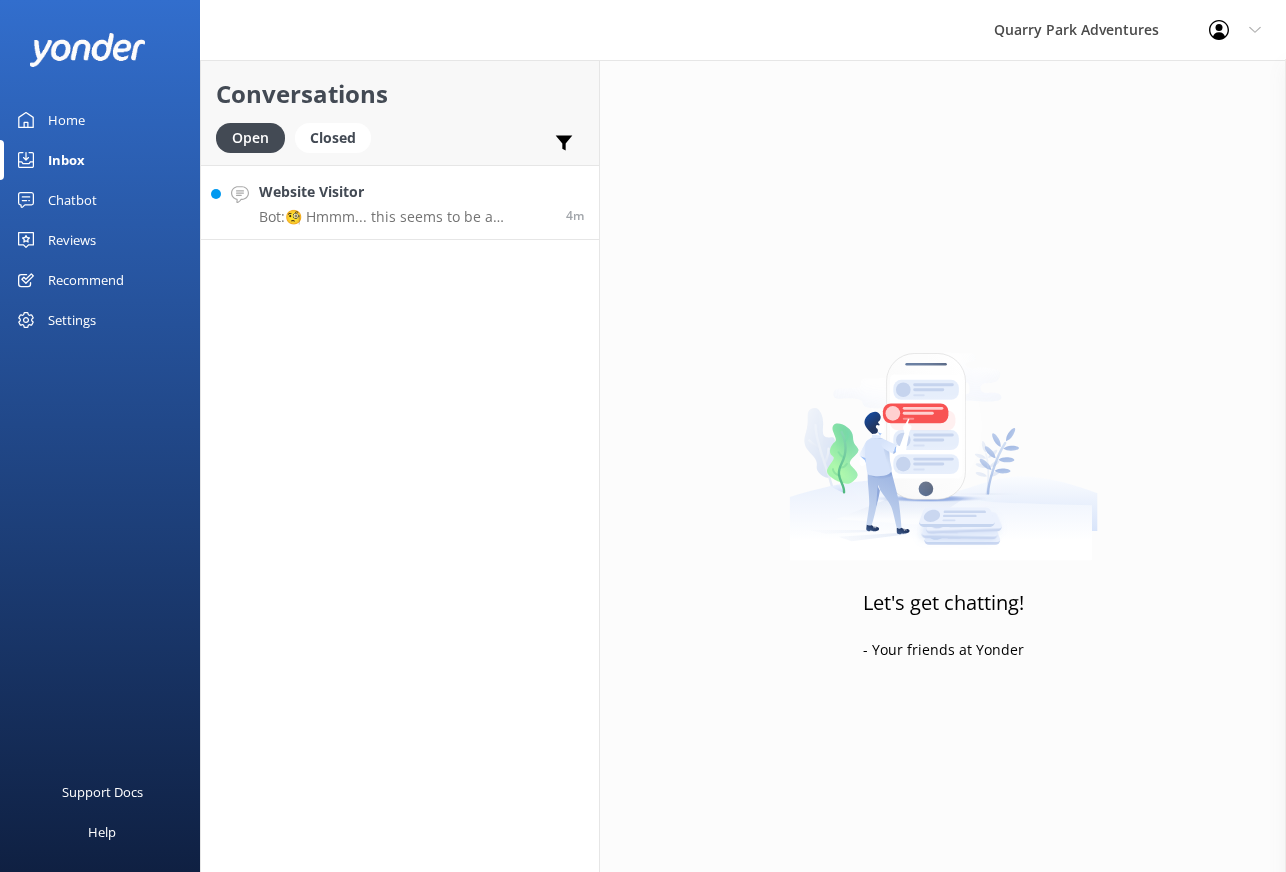 click on "Bot:  🧐 Hmmm... this seems to be a question better suited for one of our helpful team members. Feel free to give the office a call at [PHONE]. The team's available Monday through Friday, 9AM-4:30PM, and Saturday and Sunday, 9:30AM-4PM. You can also email us at [EMAIL]. If you'd rather send your question here, please do so and and we'll get back to you ASAP!" at bounding box center [405, 217] 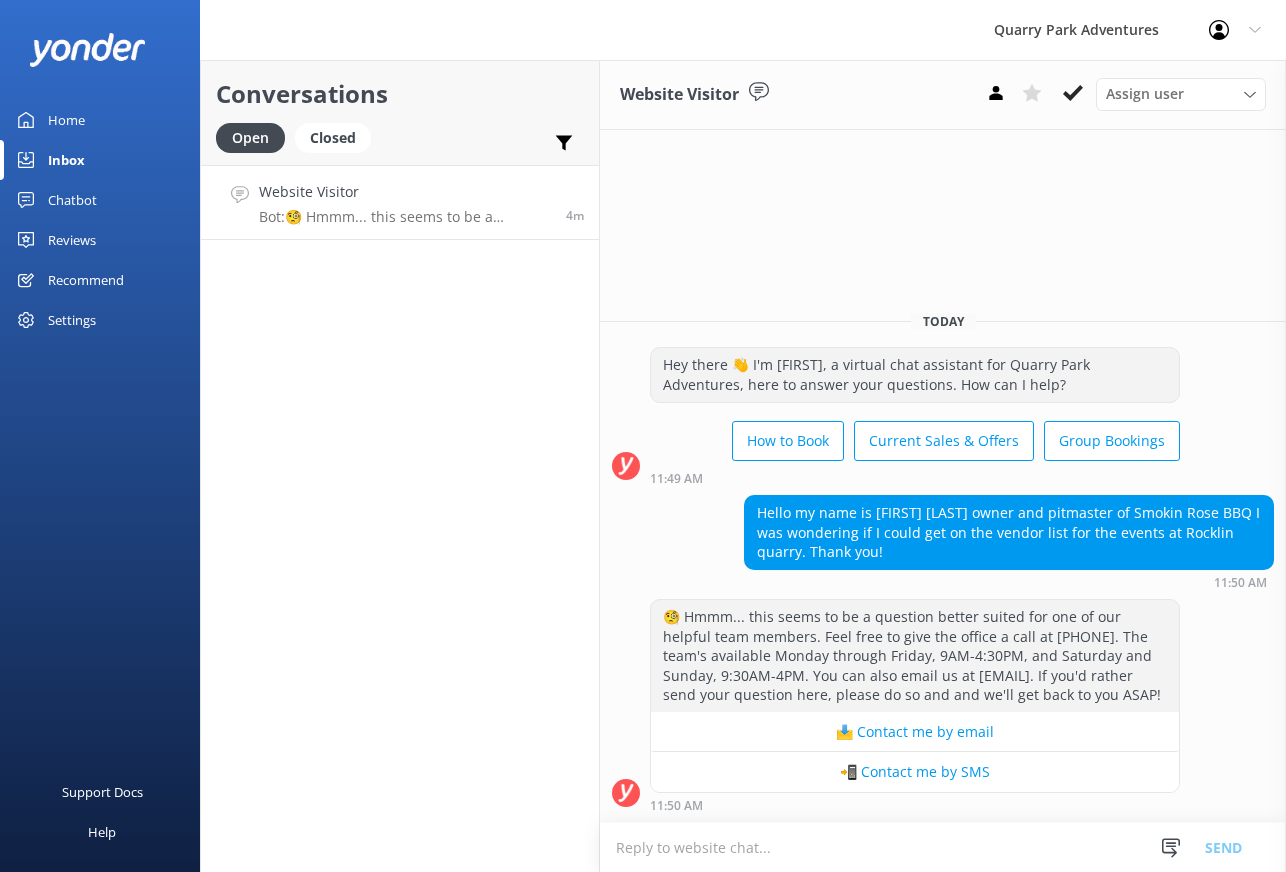 click at bounding box center (943, 847) 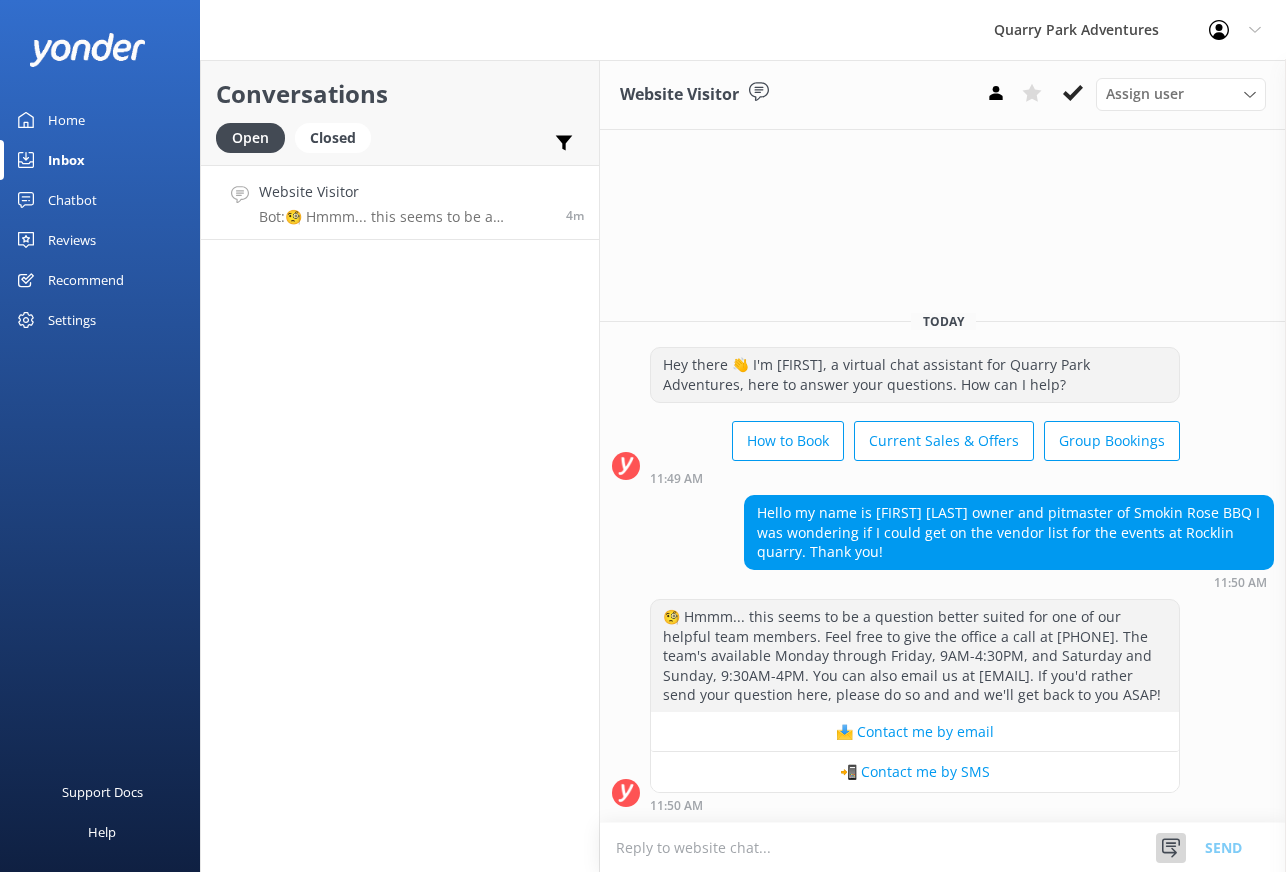 click at bounding box center [1171, 848] 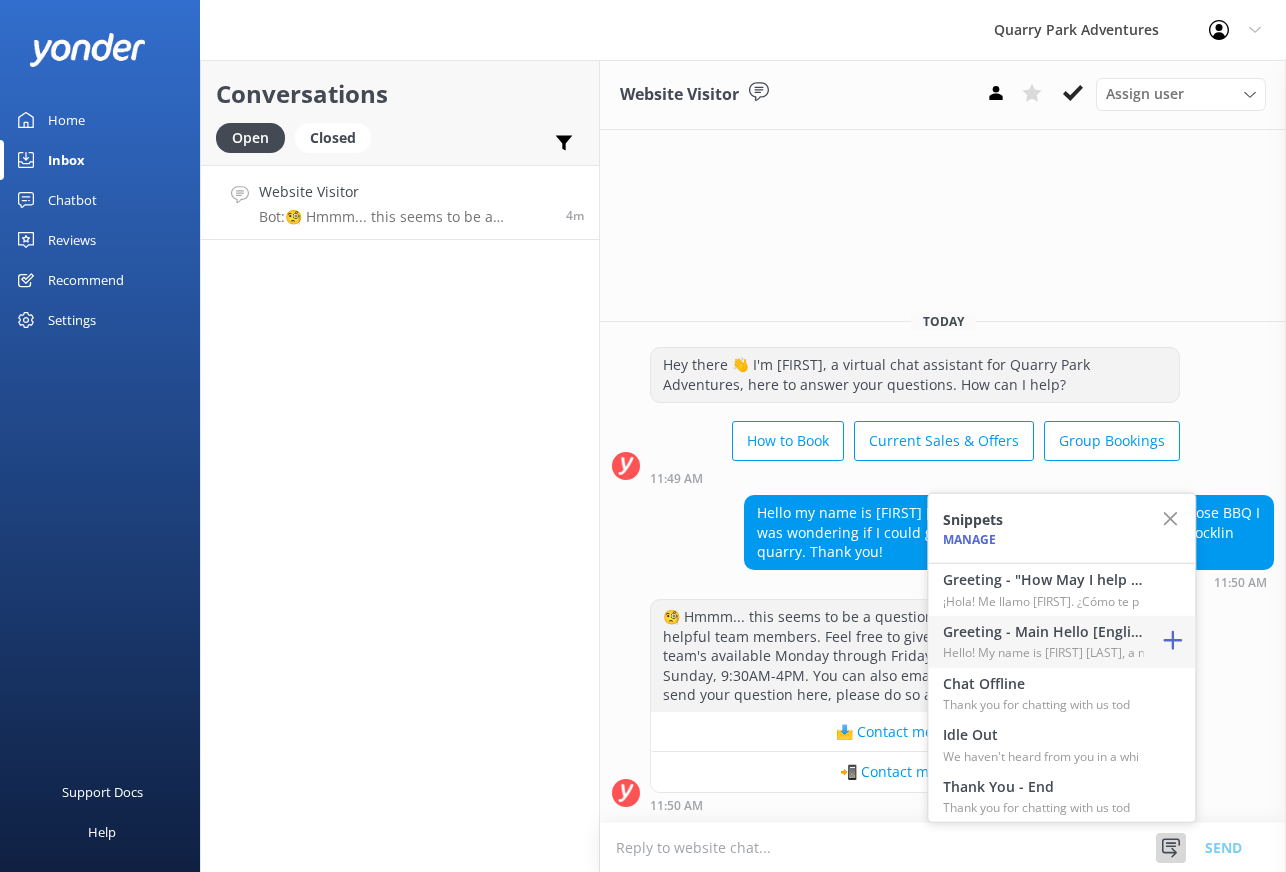 click on "Greeting - Main Hello [English]" at bounding box center [1043, 632] 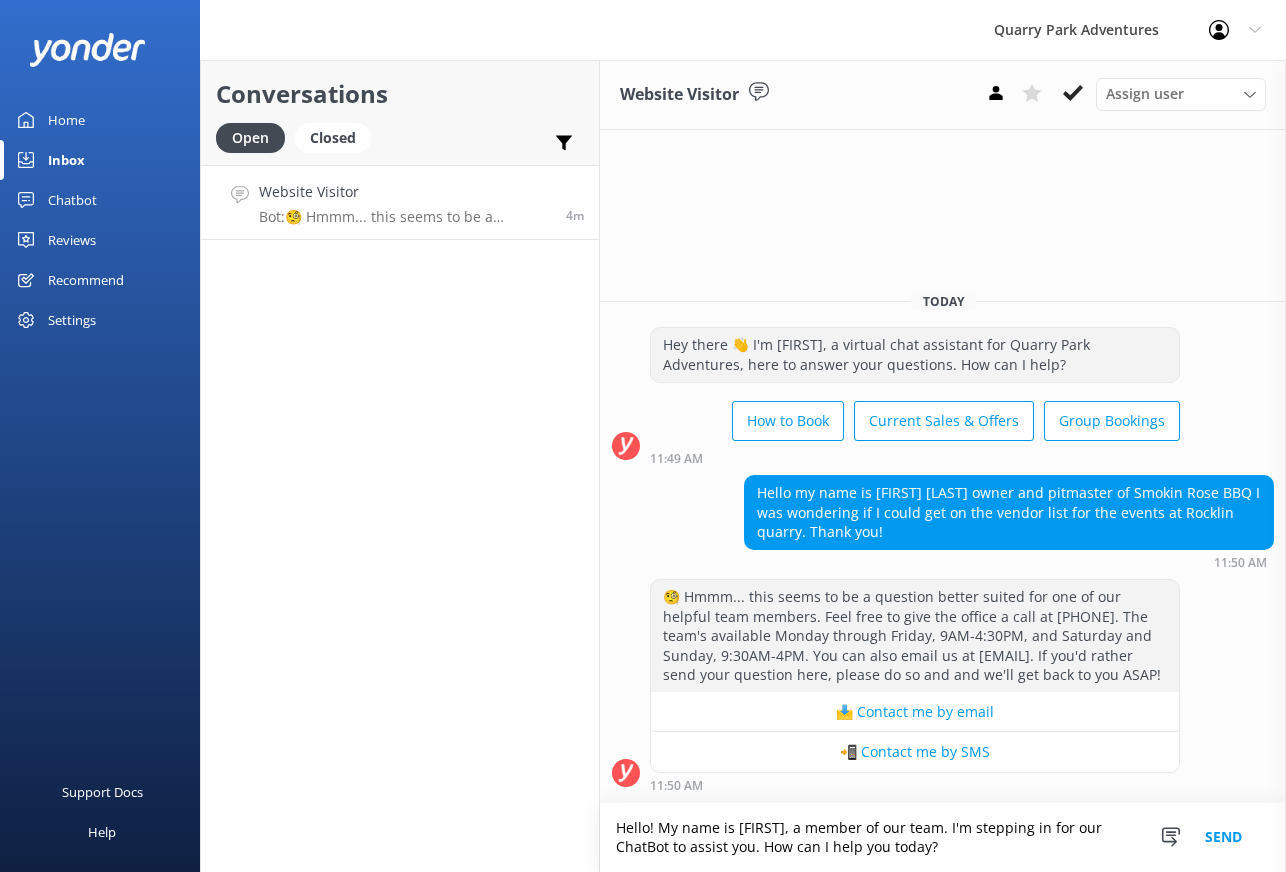 drag, startPoint x: 874, startPoint y: 853, endPoint x: 766, endPoint y: 857, distance: 108.07405 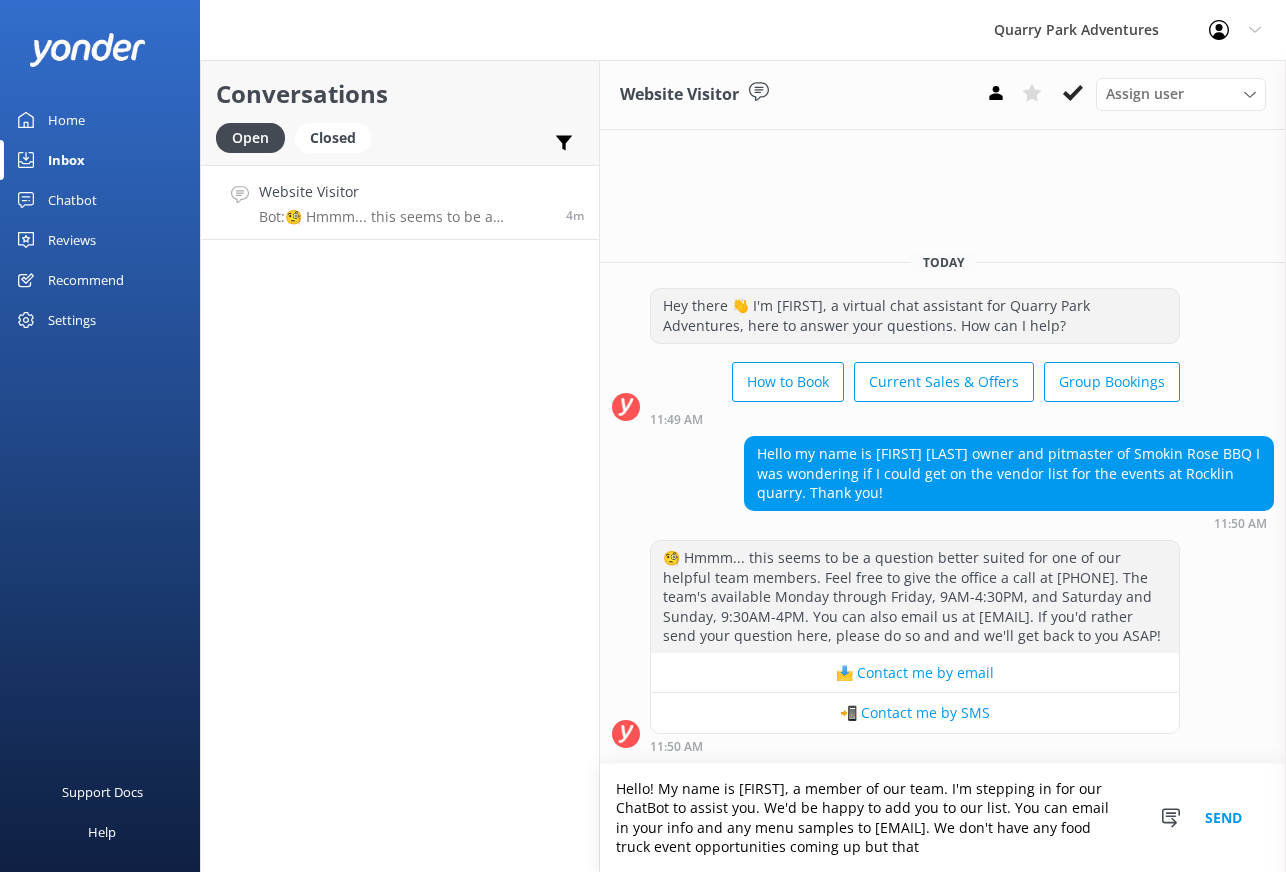 drag, startPoint x: 1000, startPoint y: 851, endPoint x: 1048, endPoint y: 829, distance: 52.801514 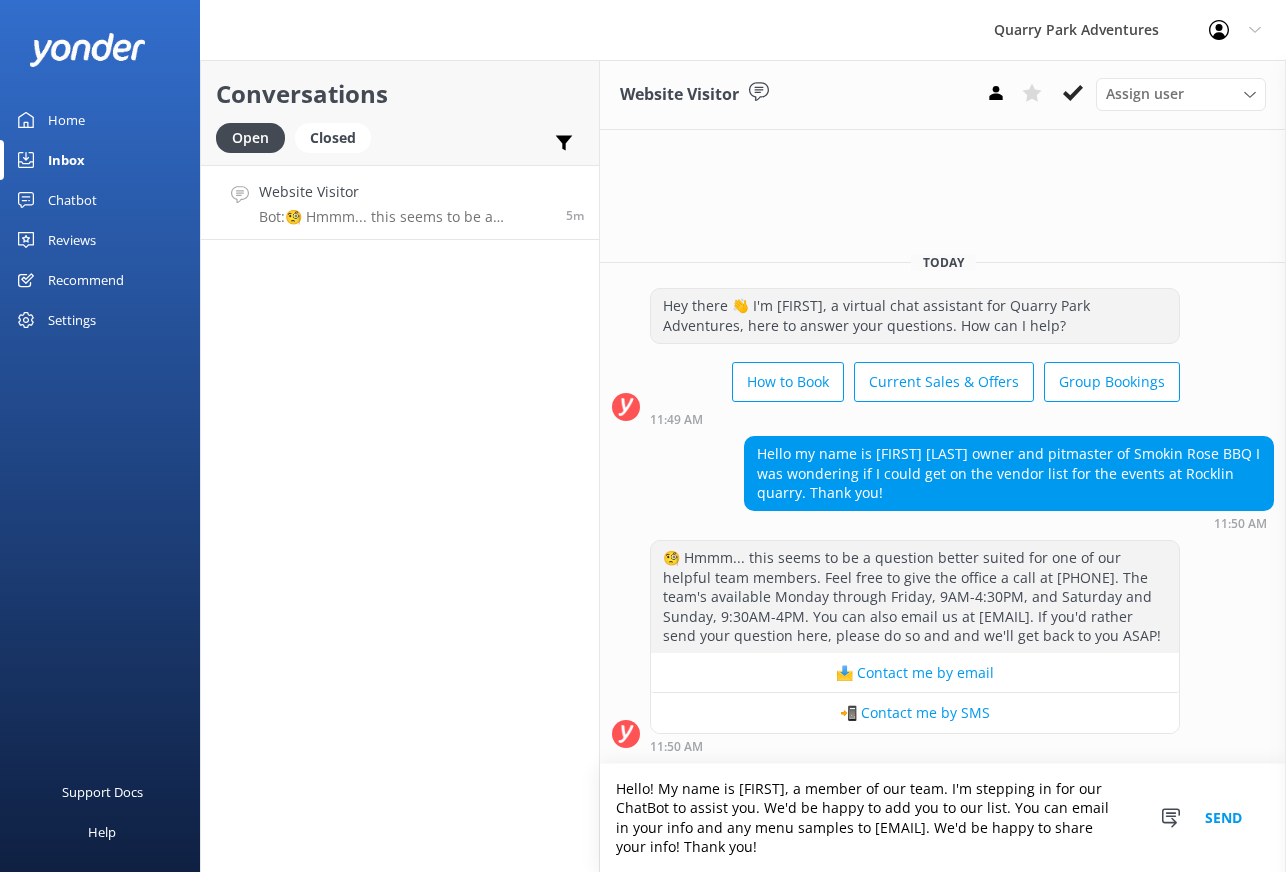 type on "Hello! My name is [FIRST], a member of our team. I'm stepping in for our ChatBot to assist you. We'd be happy to add you to our list. You can email in your info and any menu samples to [EMAIL]. We'd be happy to share your info! Thank you!" 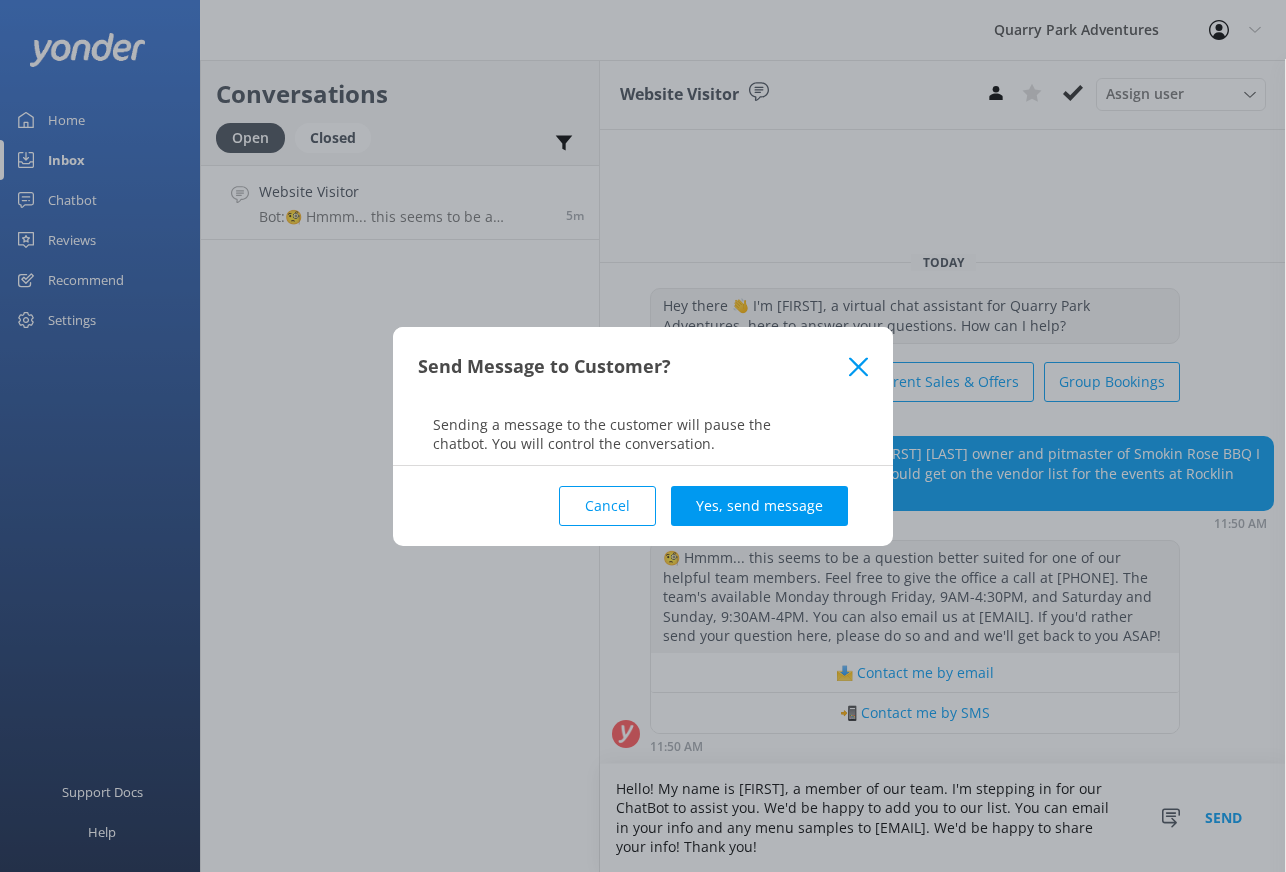 click on "Cancel Yes, send message" at bounding box center (643, 506) 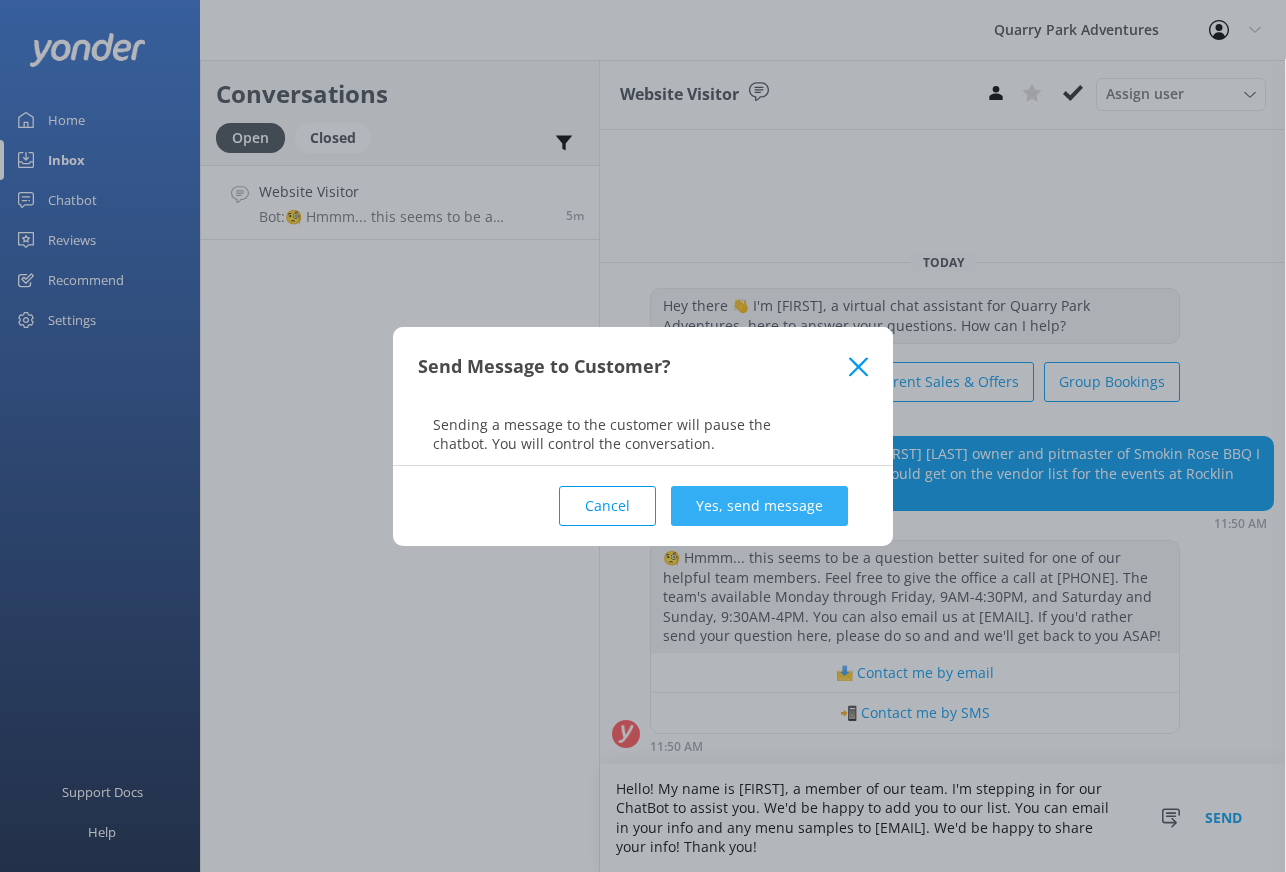 click on "Yes, send message" at bounding box center [759, 506] 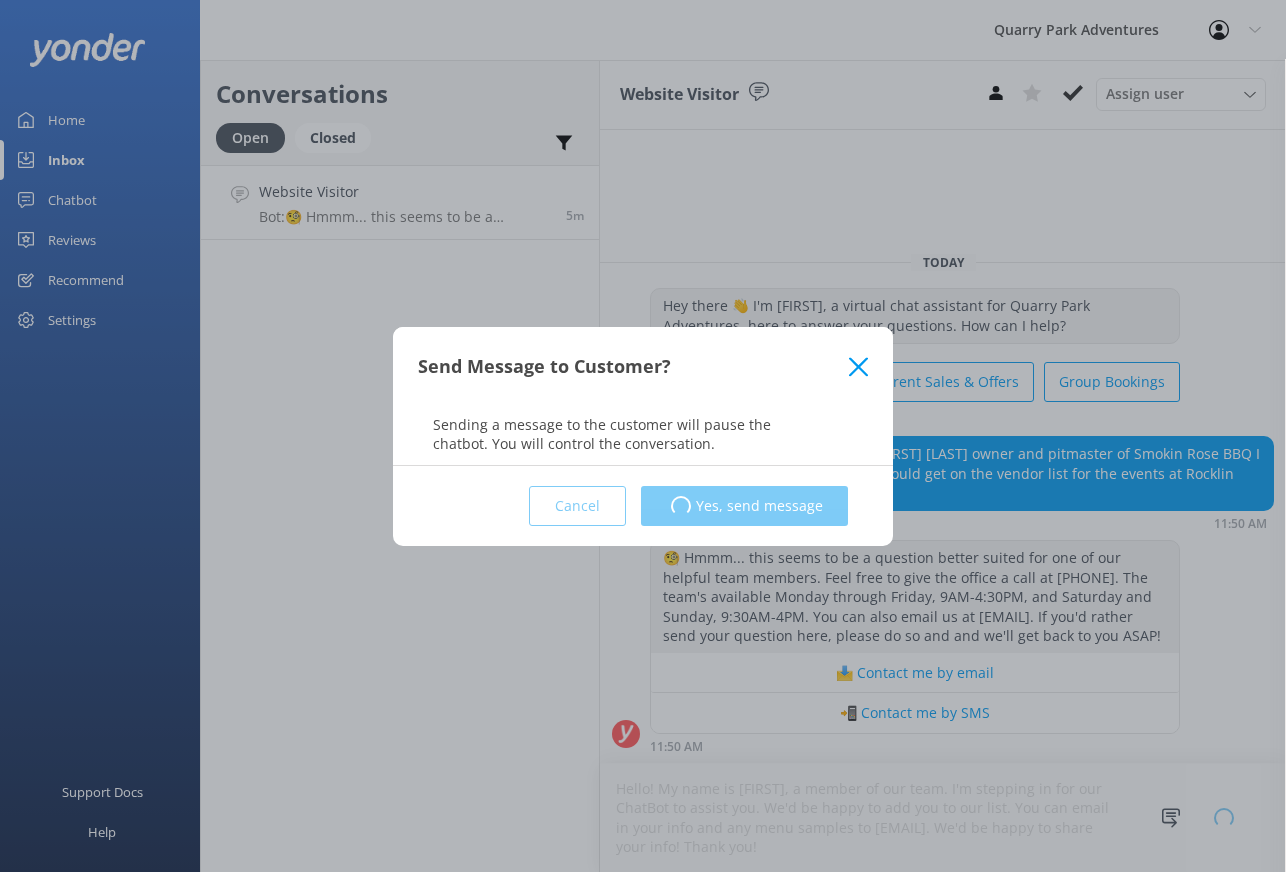 type 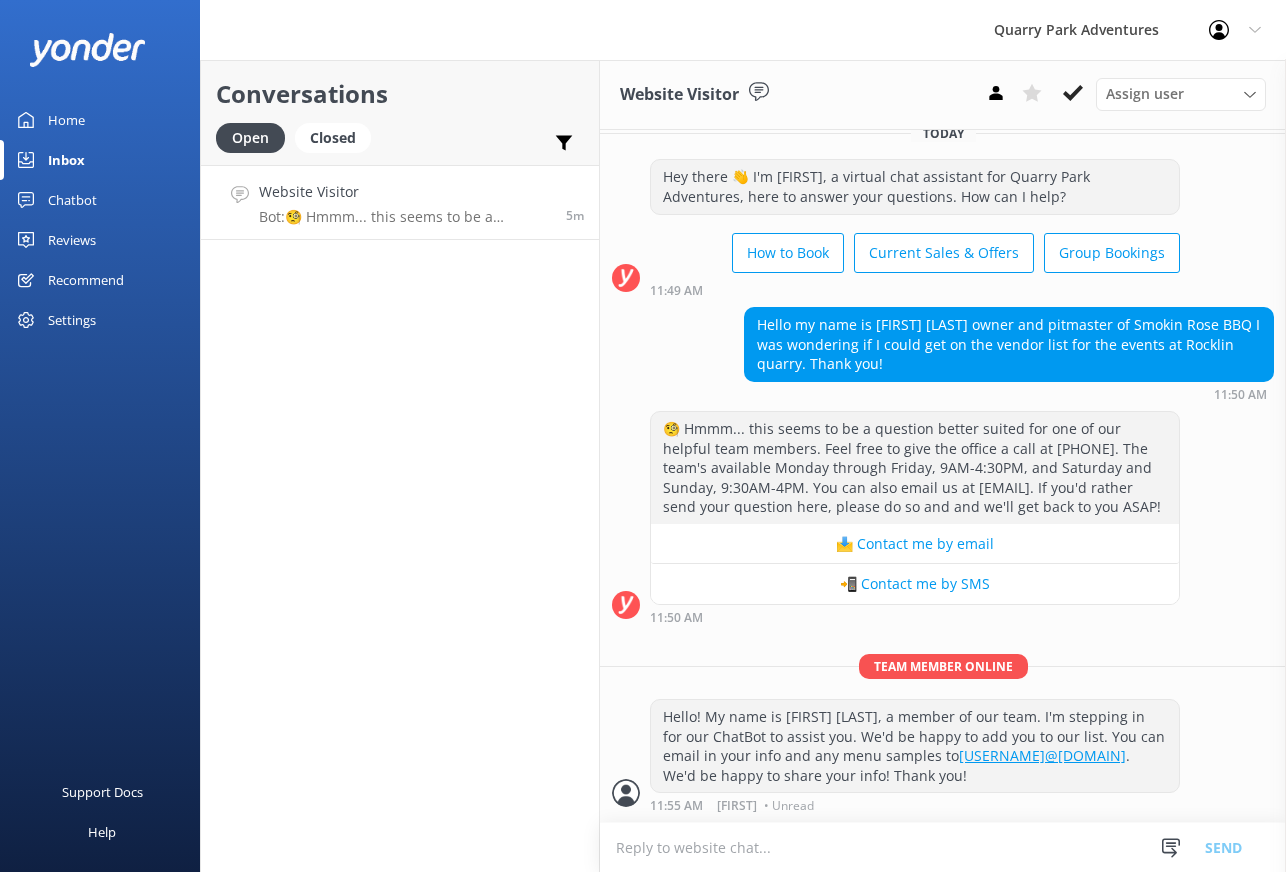 scroll, scrollTop: 43, scrollLeft: 0, axis: vertical 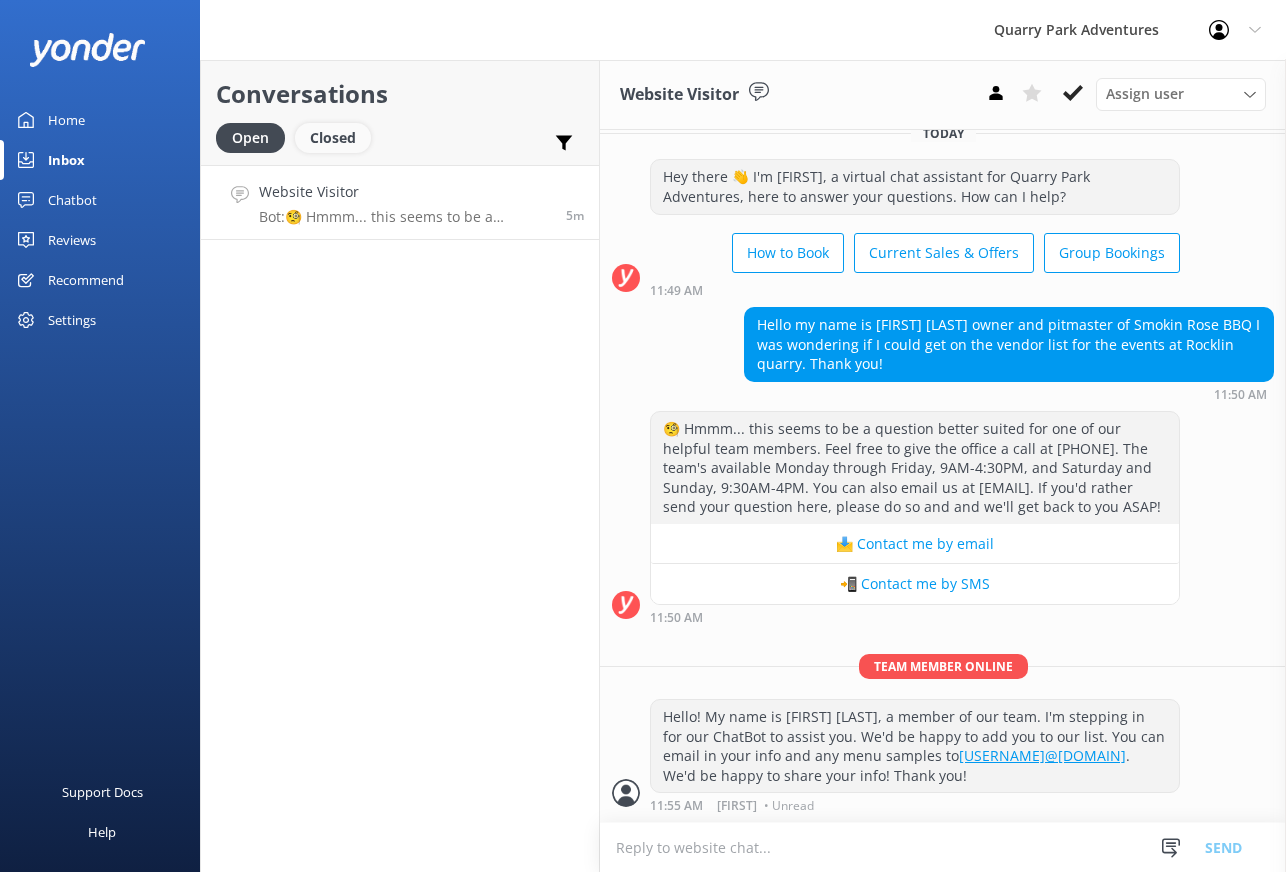 click on "Closed" at bounding box center [333, 138] 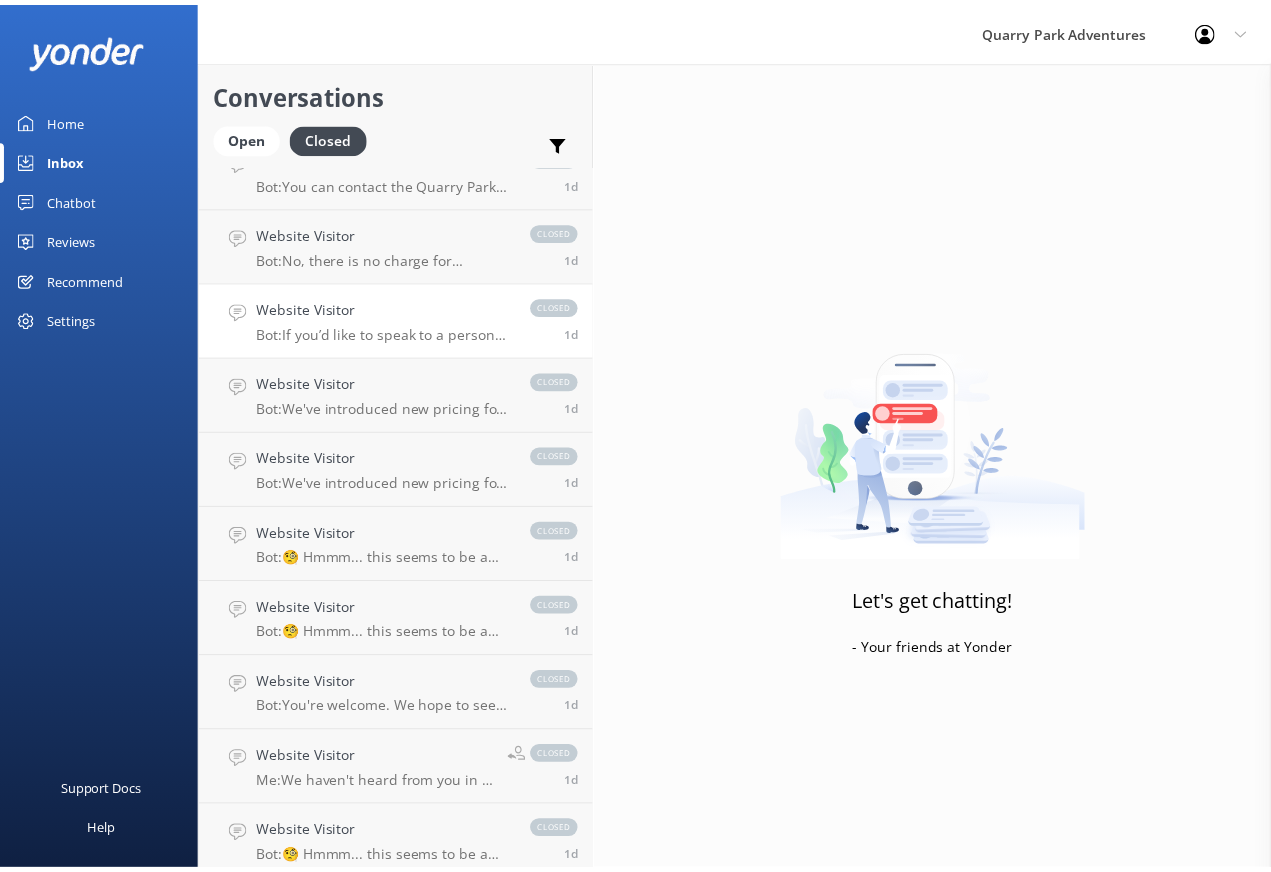 scroll, scrollTop: 0, scrollLeft: 0, axis: both 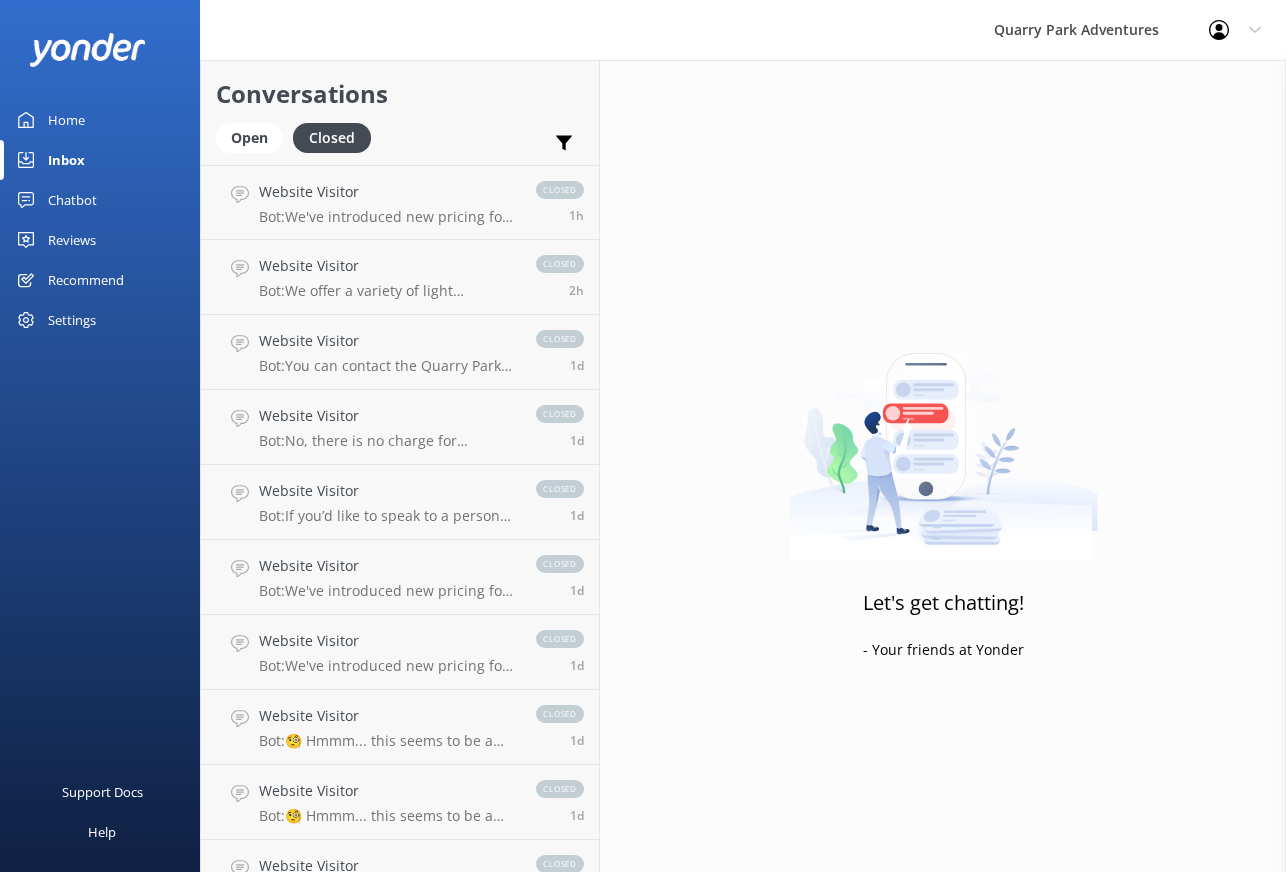 click on "Chatbot" at bounding box center (72, 200) 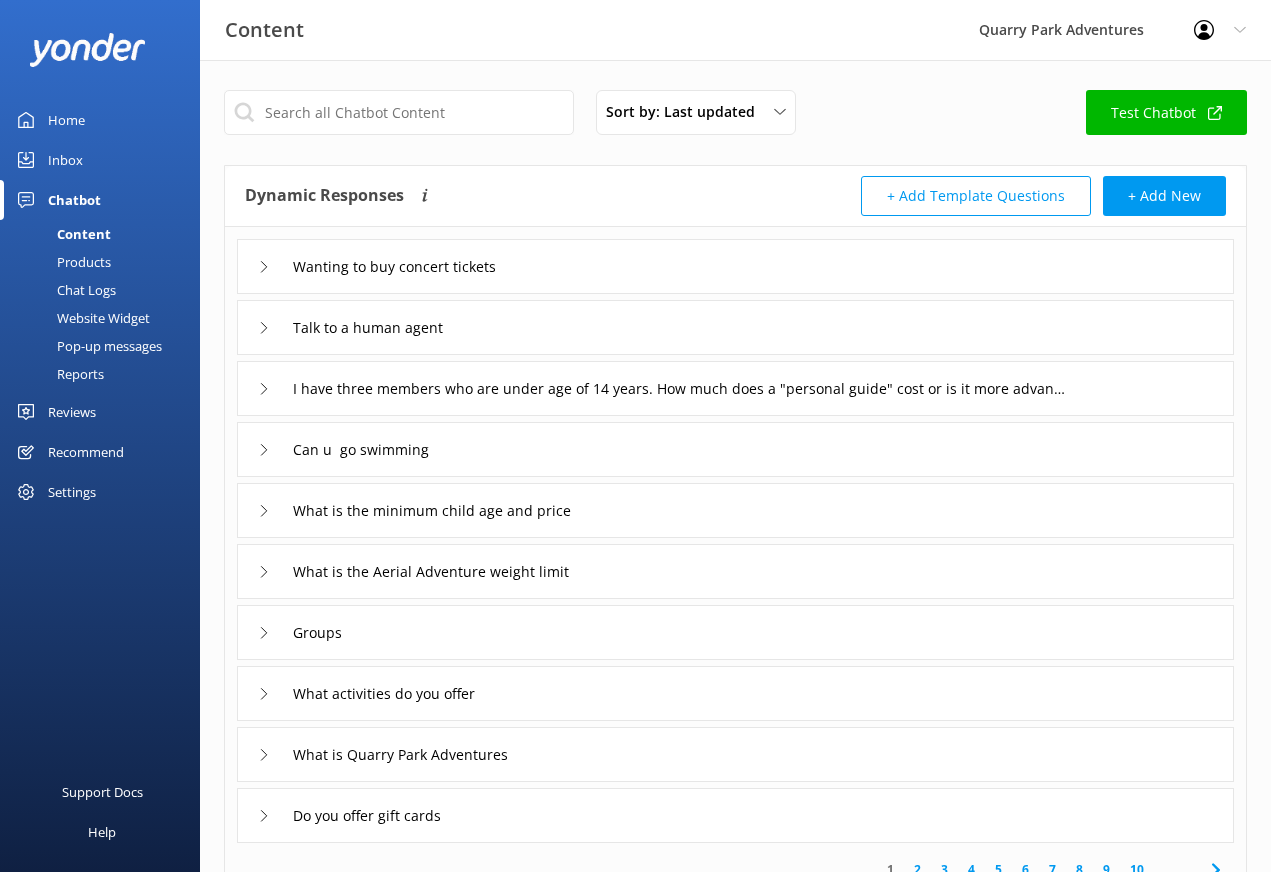 click on "Chat Logs" at bounding box center [64, 290] 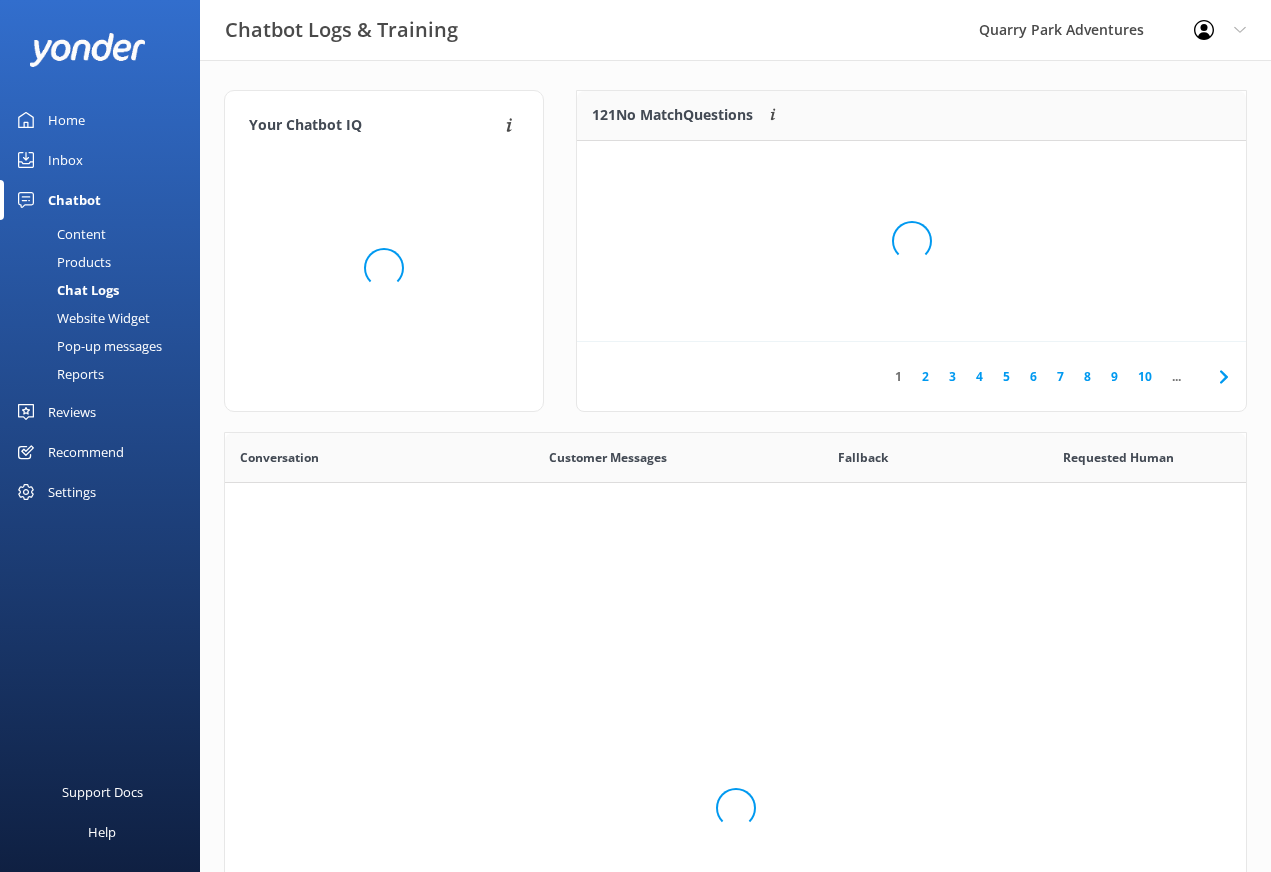 scroll, scrollTop: 16, scrollLeft: 16, axis: both 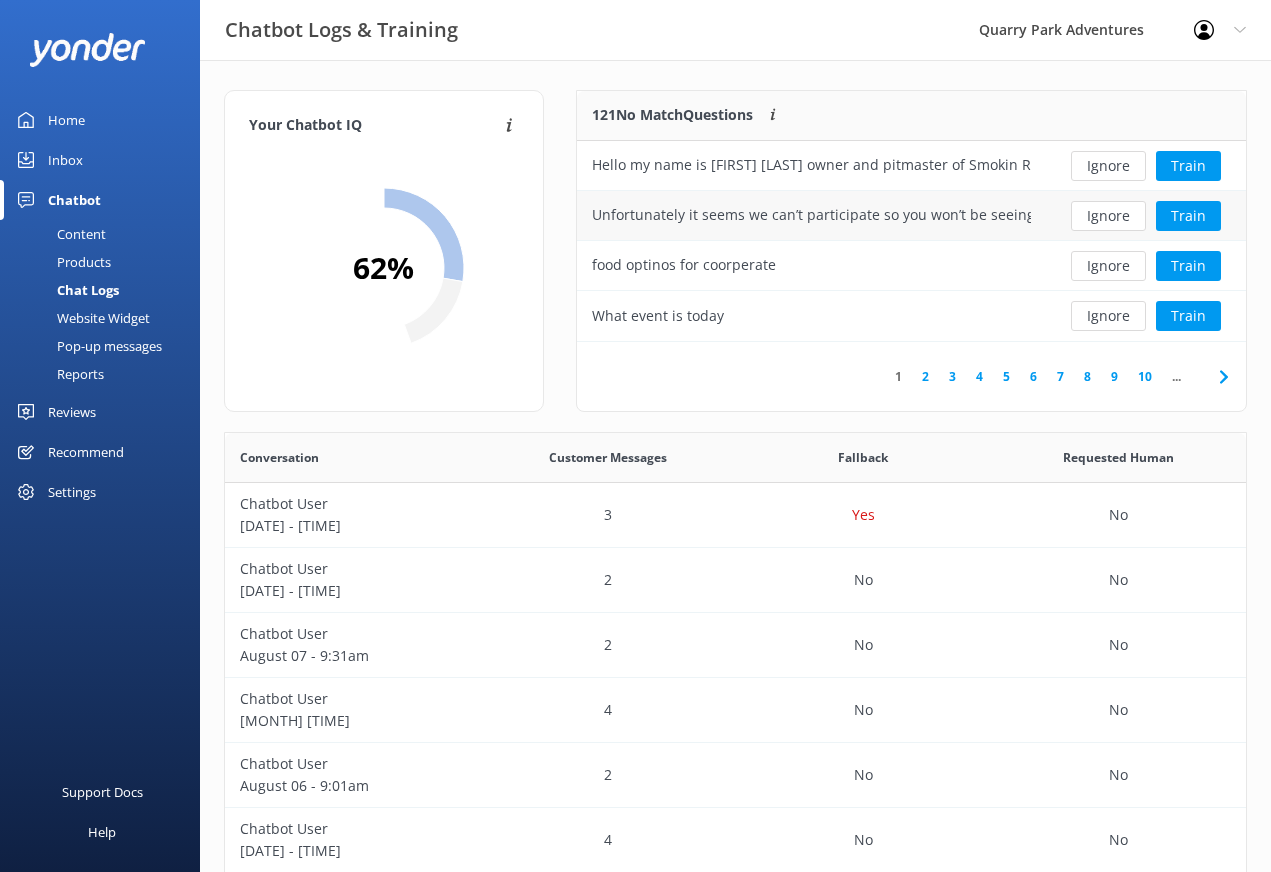 click on "Unfortunately it seems we can’t participate so you won’t be seeing us there." at bounding box center (811, 216) 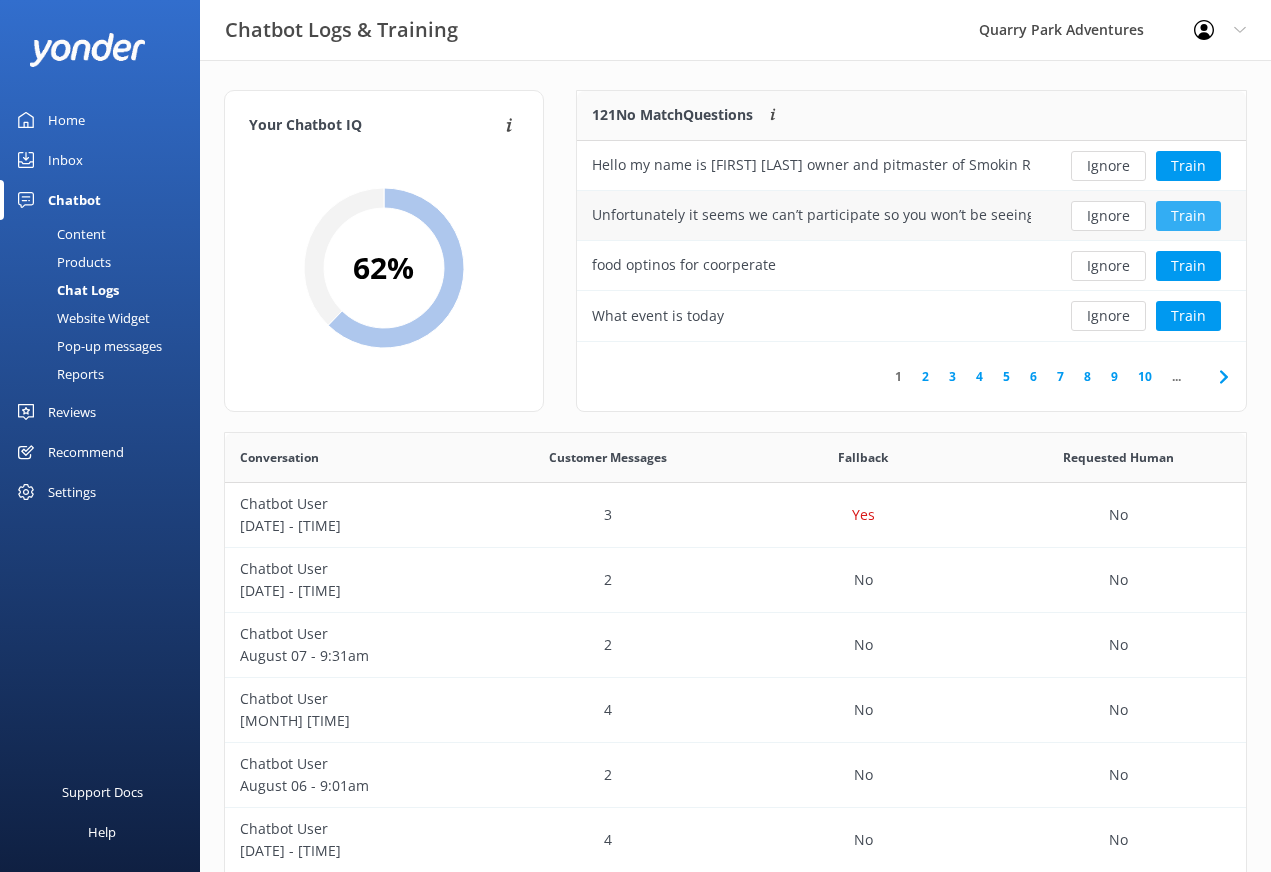 click on "Train" at bounding box center [1188, 216] 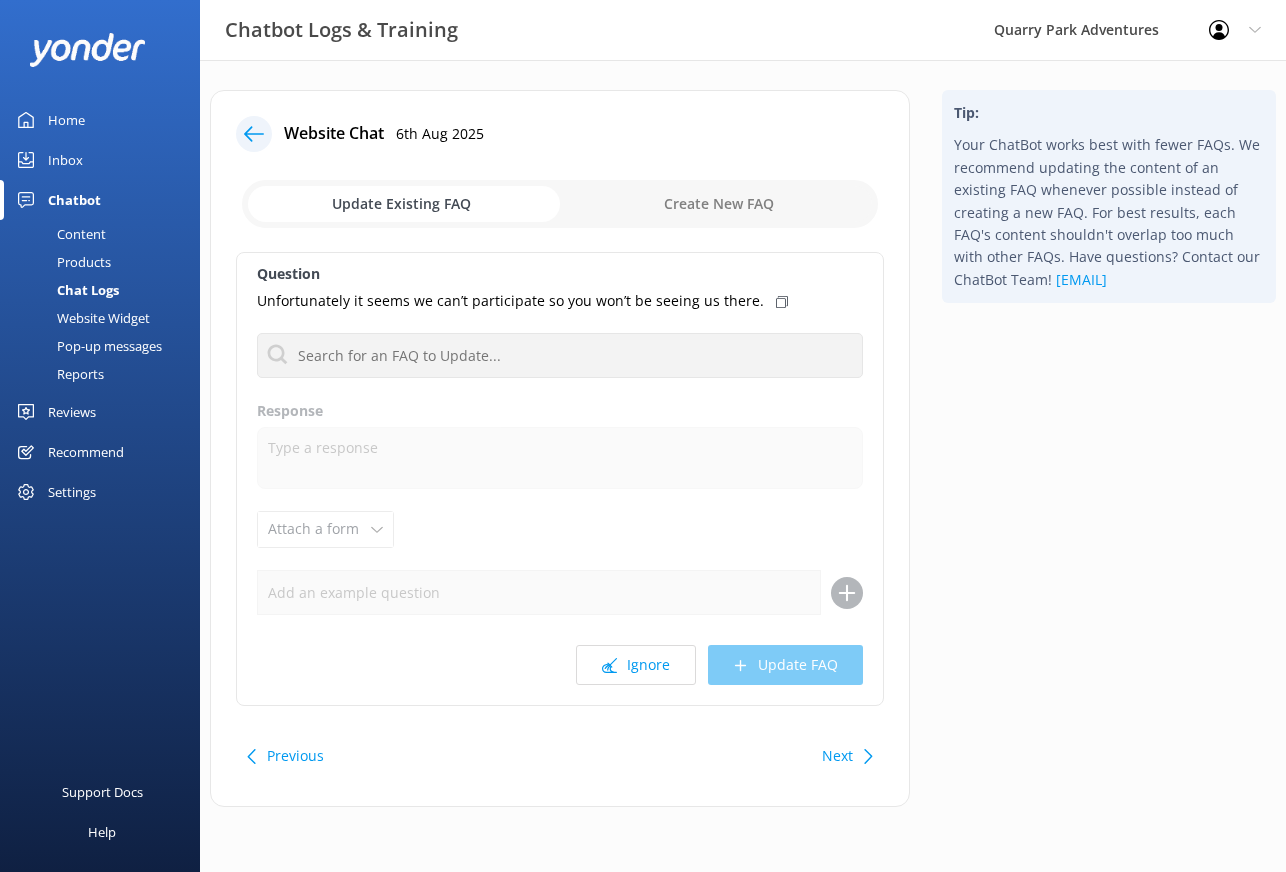click on "Inbox" at bounding box center [65, 160] 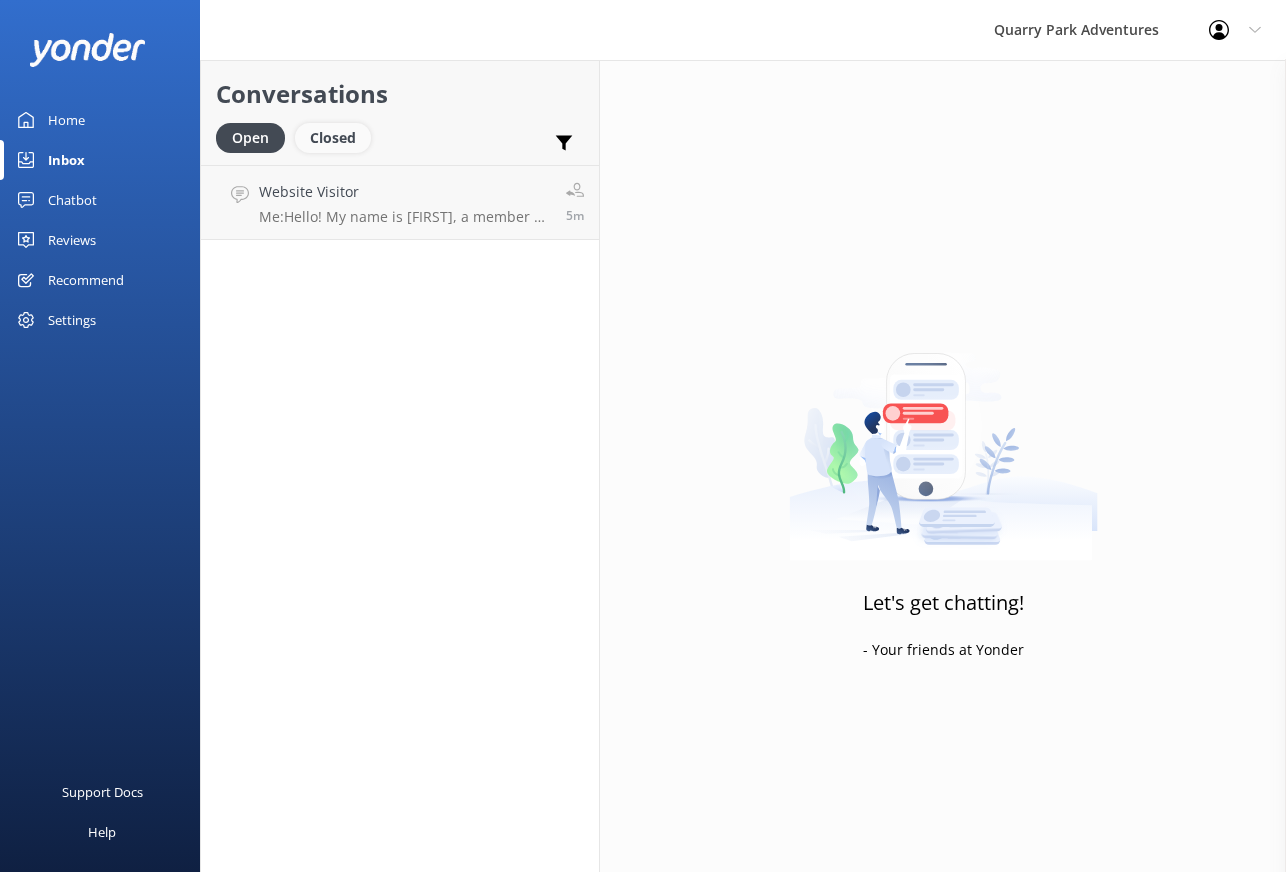click on "Closed" at bounding box center (333, 138) 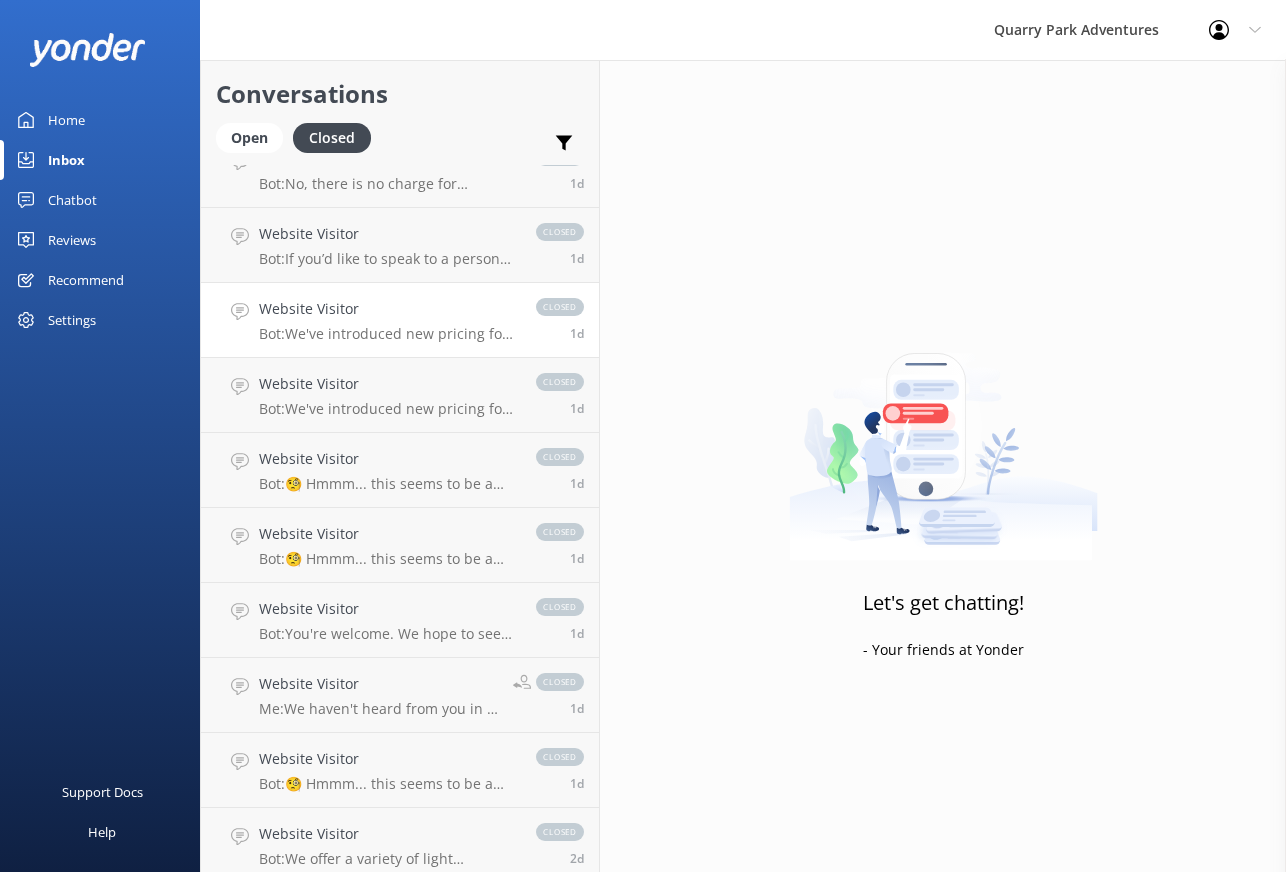 scroll, scrollTop: 253, scrollLeft: 0, axis: vertical 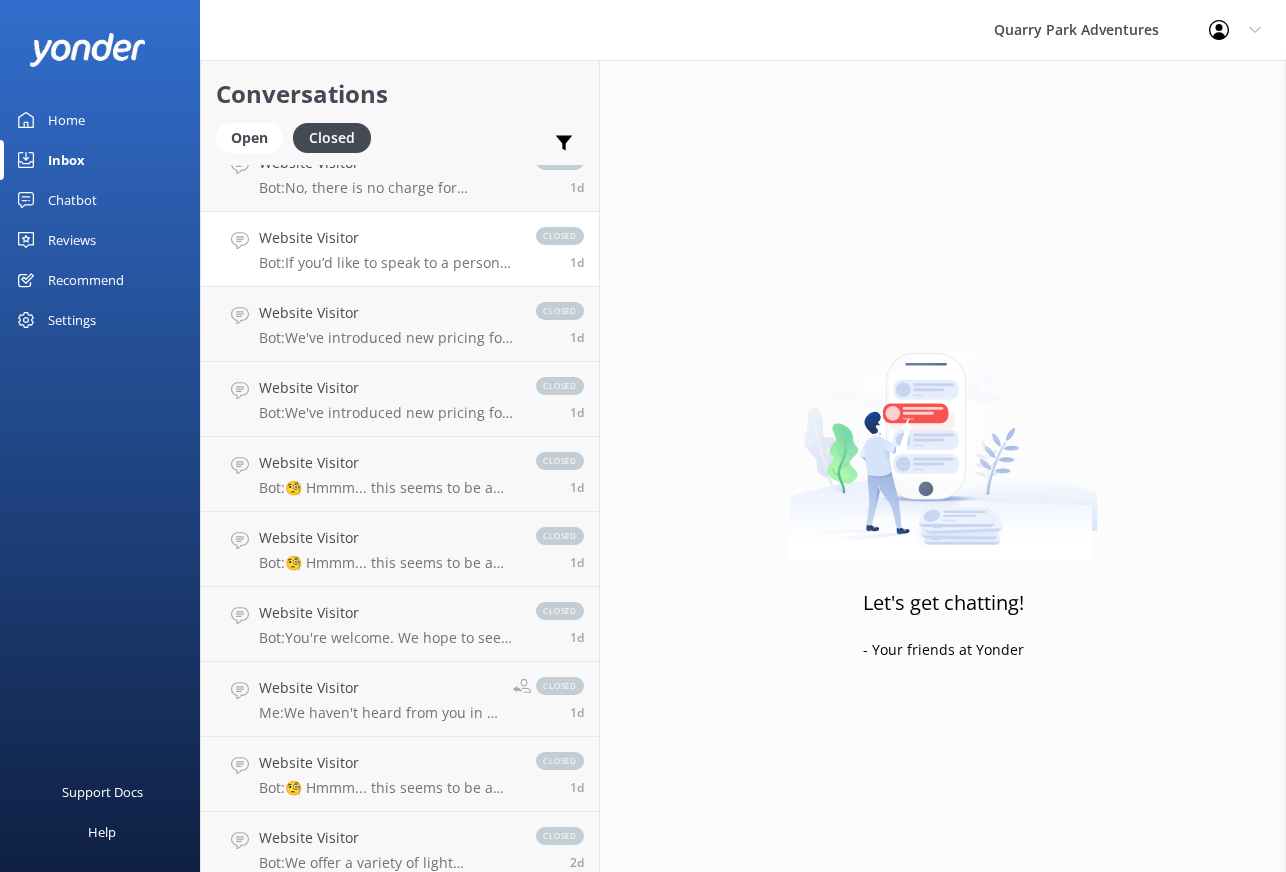 click on "Bot:  If you’d like to speak to a person on the Quarry Park team, please reply here. Reservations cannot be modified, upgraded, or canceled through the ChatBot. Our team is available here via chat Monday - Friday, 9 a.m. - 4:30 p.m. If we are unavailable to reply, please call [PHONE] or email [EMAIL] for immediate assistance." at bounding box center [387, 263] 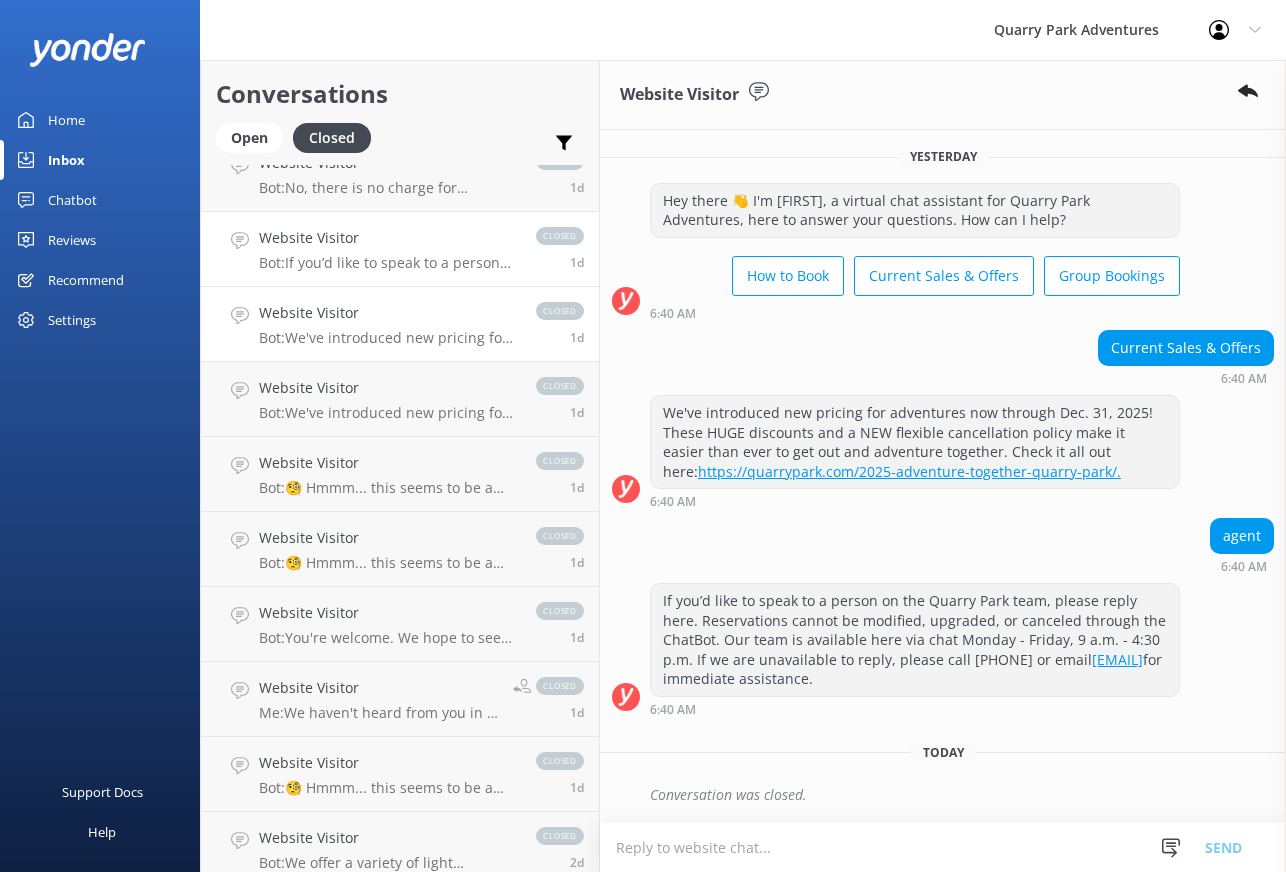 click on "Website Visitor Bot:  We've introduced new pricing for adventures now through Dec. 31, 2025! These HUGE discounts and a NEW flexible cancellation policy make it easier than ever to get out and adventure together. Check it all out here: https://quarrypark.com/2025-adventure-together-quarry-park/. closed 1d" at bounding box center (400, 324) 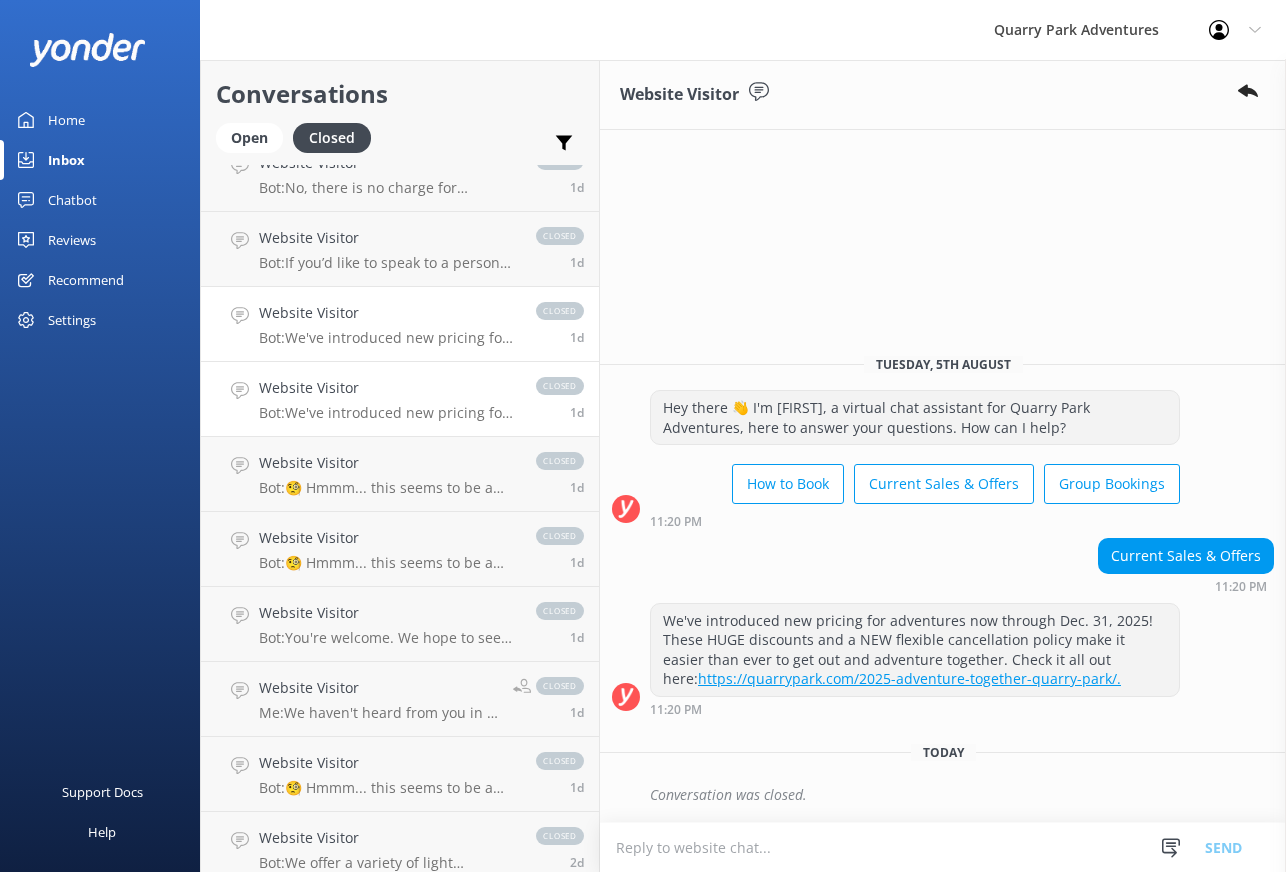 click on "Website Visitor" at bounding box center [387, 388] 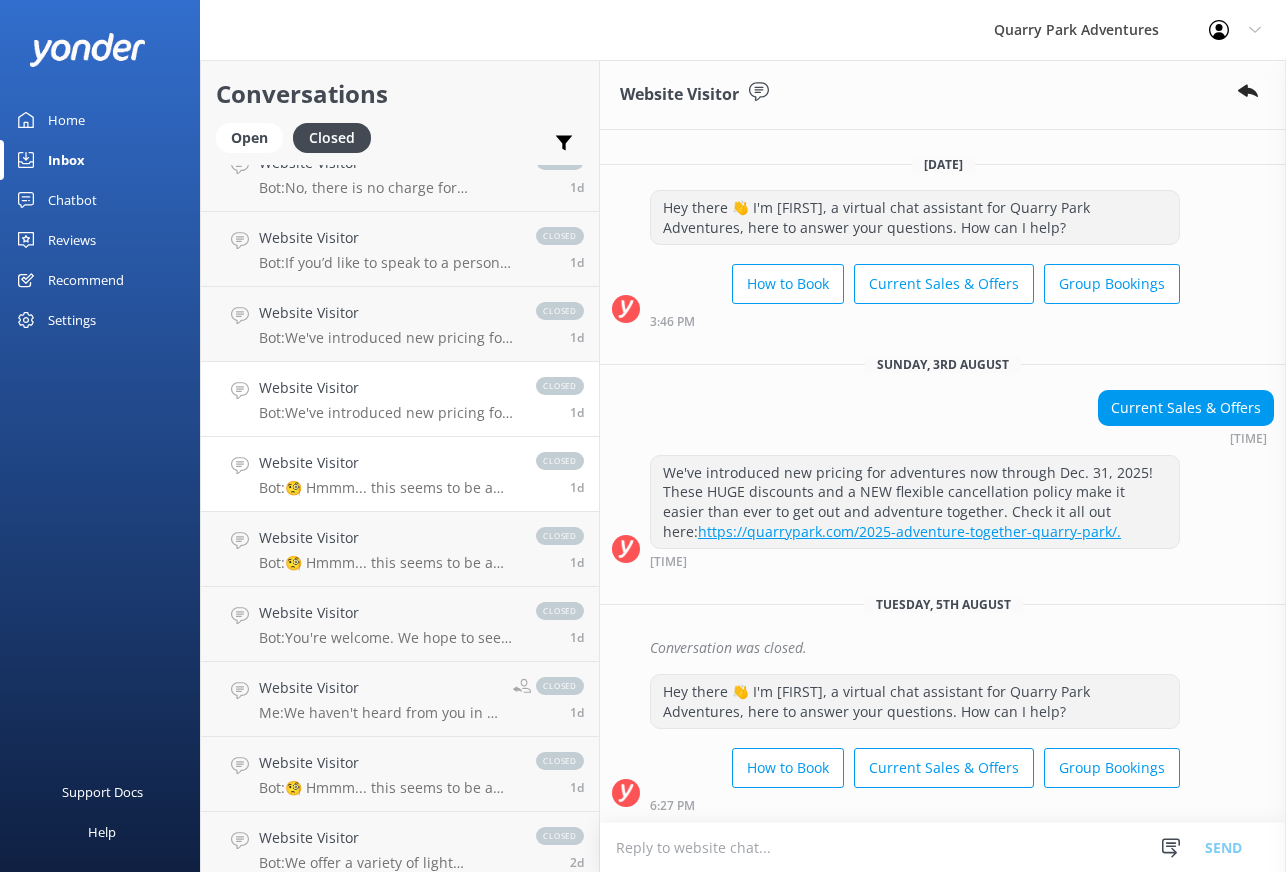 click on "Website Visitor" at bounding box center (387, 463) 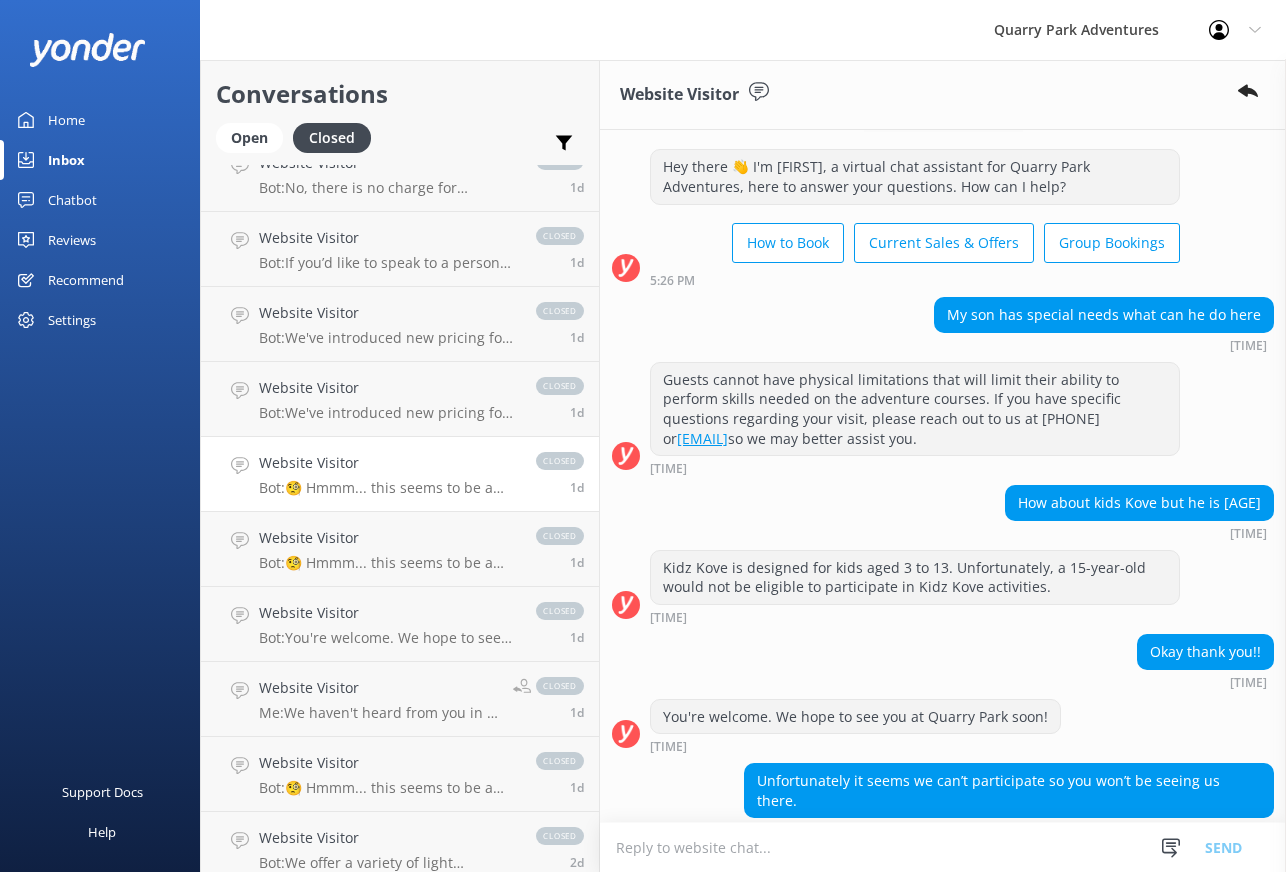 scroll, scrollTop: 0, scrollLeft: 0, axis: both 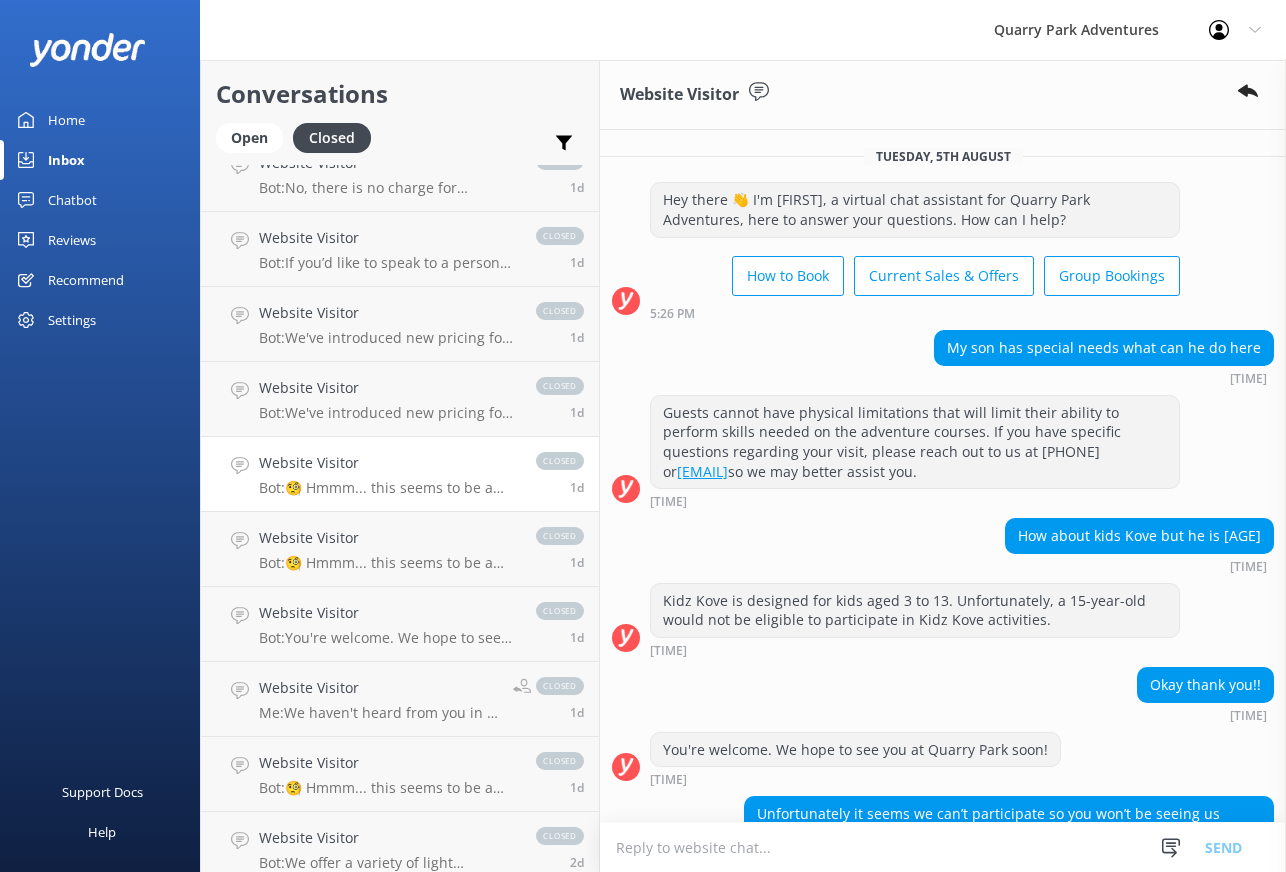 click on "My son has special needs what can he do here" at bounding box center [1104, 348] 